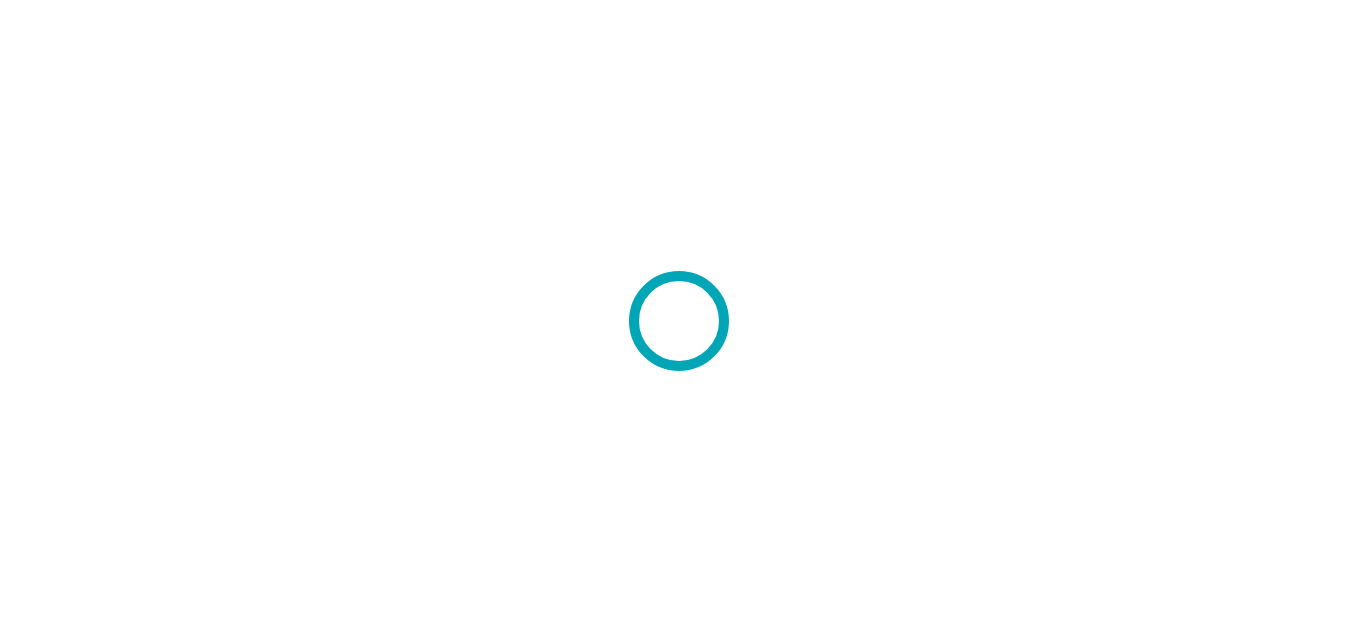 scroll, scrollTop: 0, scrollLeft: 0, axis: both 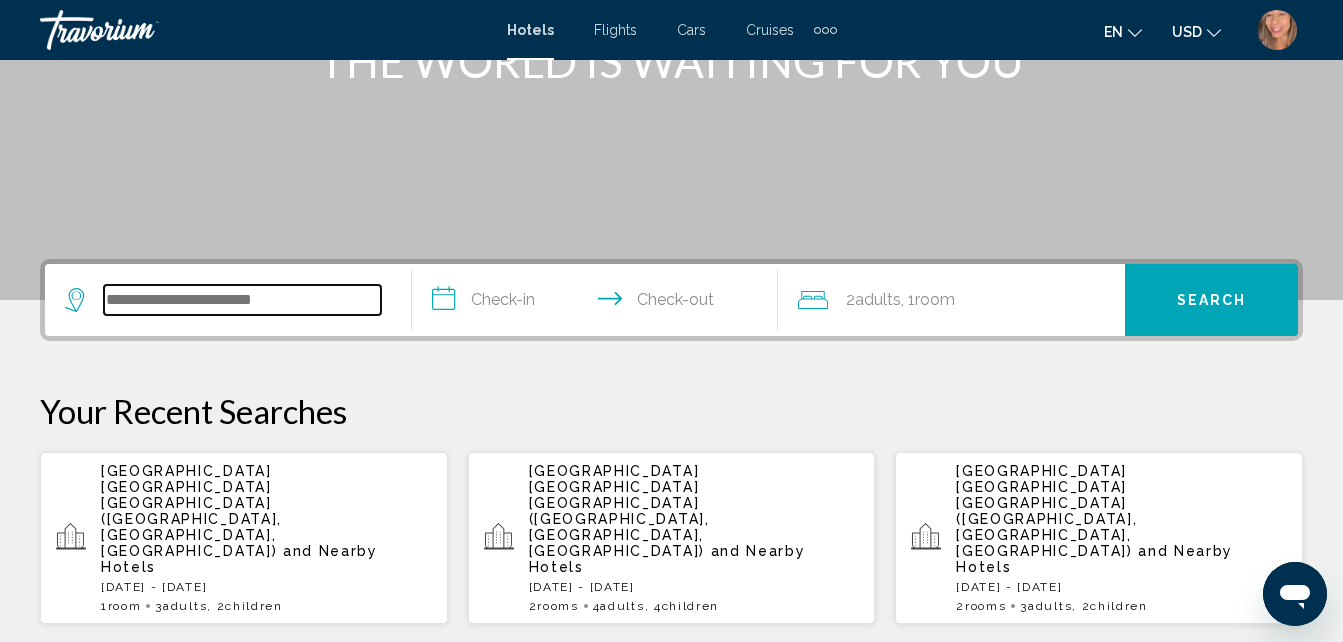 click at bounding box center [242, 300] 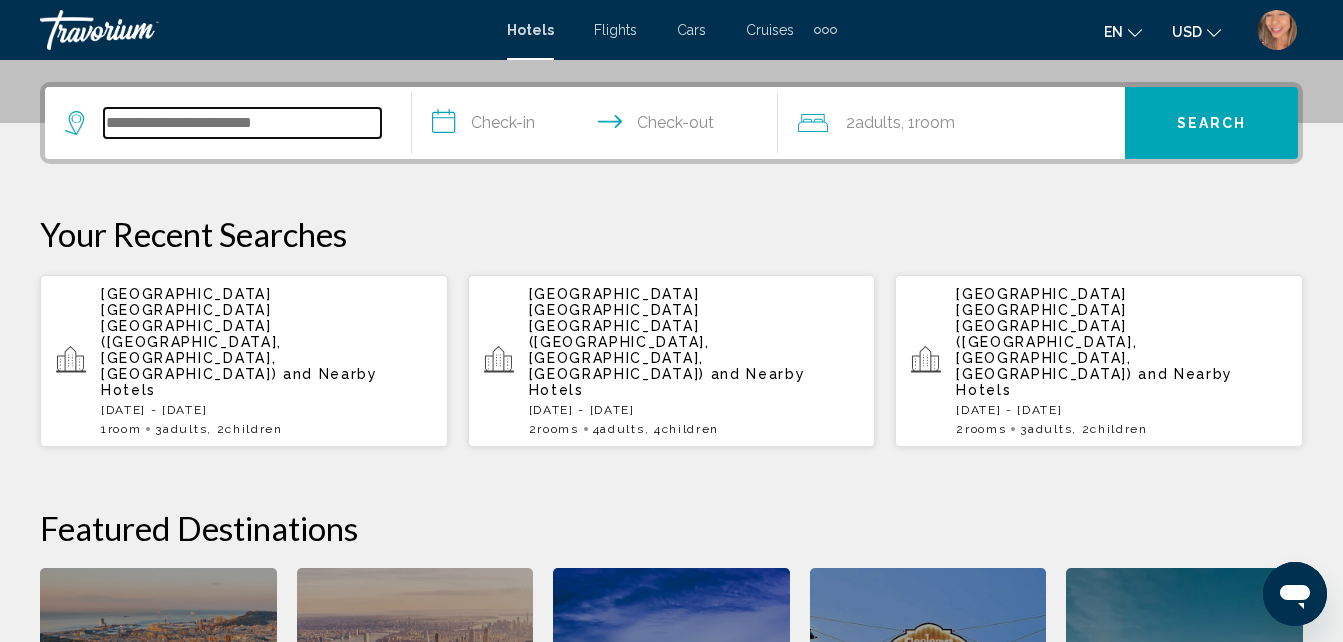 scroll, scrollTop: 494, scrollLeft: 0, axis: vertical 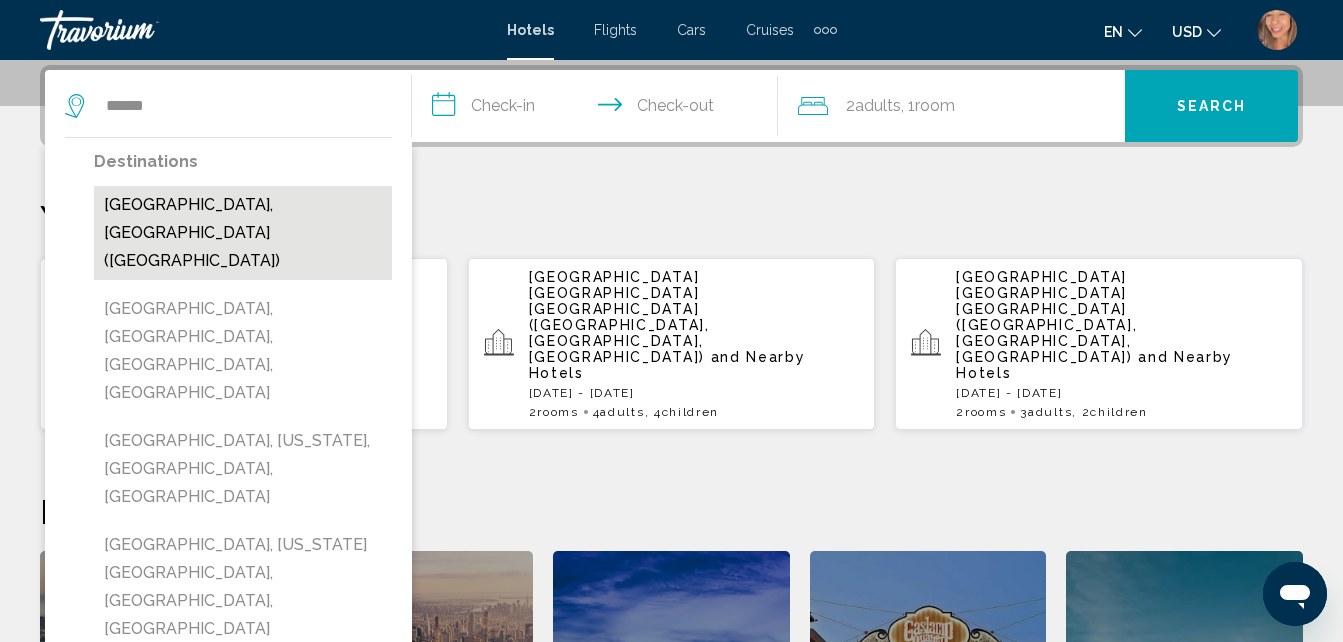 click on "[GEOGRAPHIC_DATA], [GEOGRAPHIC_DATA] ([GEOGRAPHIC_DATA])" at bounding box center (243, 233) 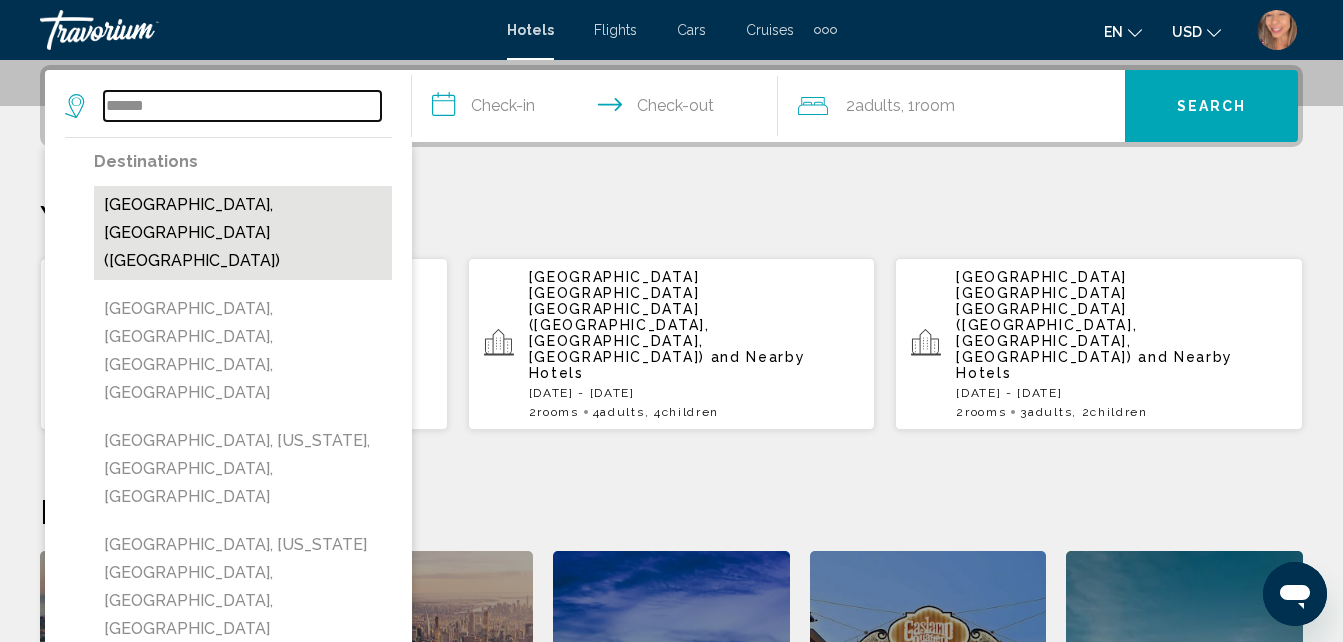 type on "**********" 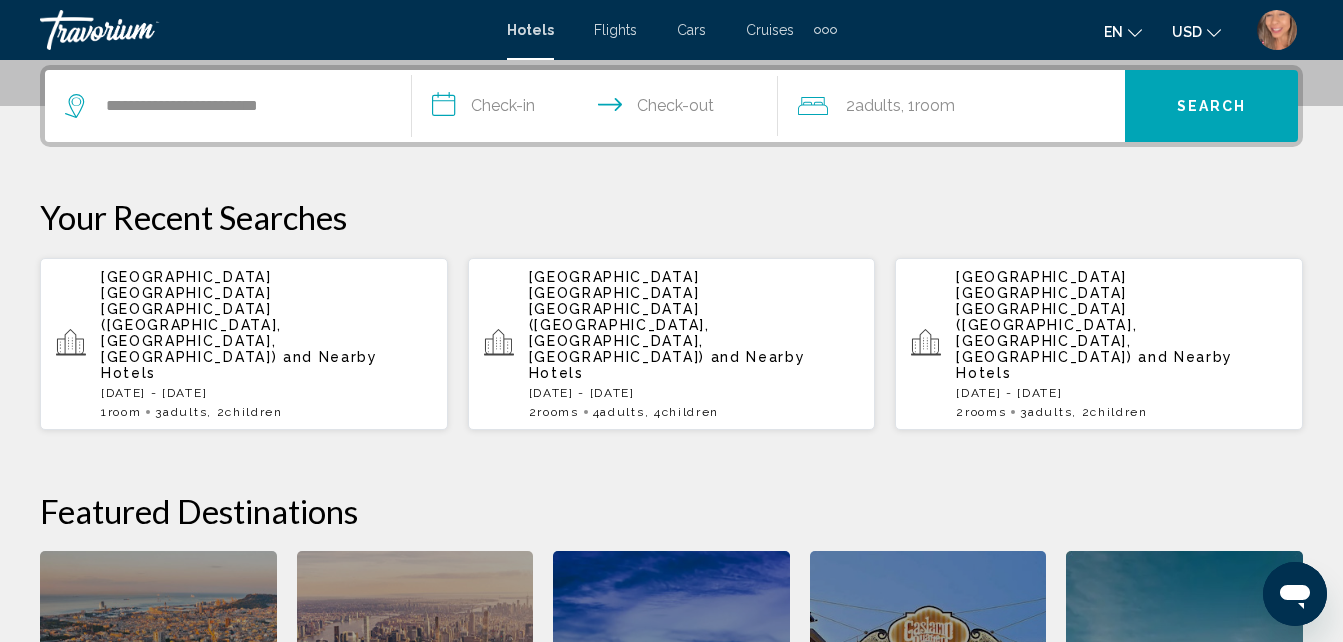 click on "**********" at bounding box center (599, 109) 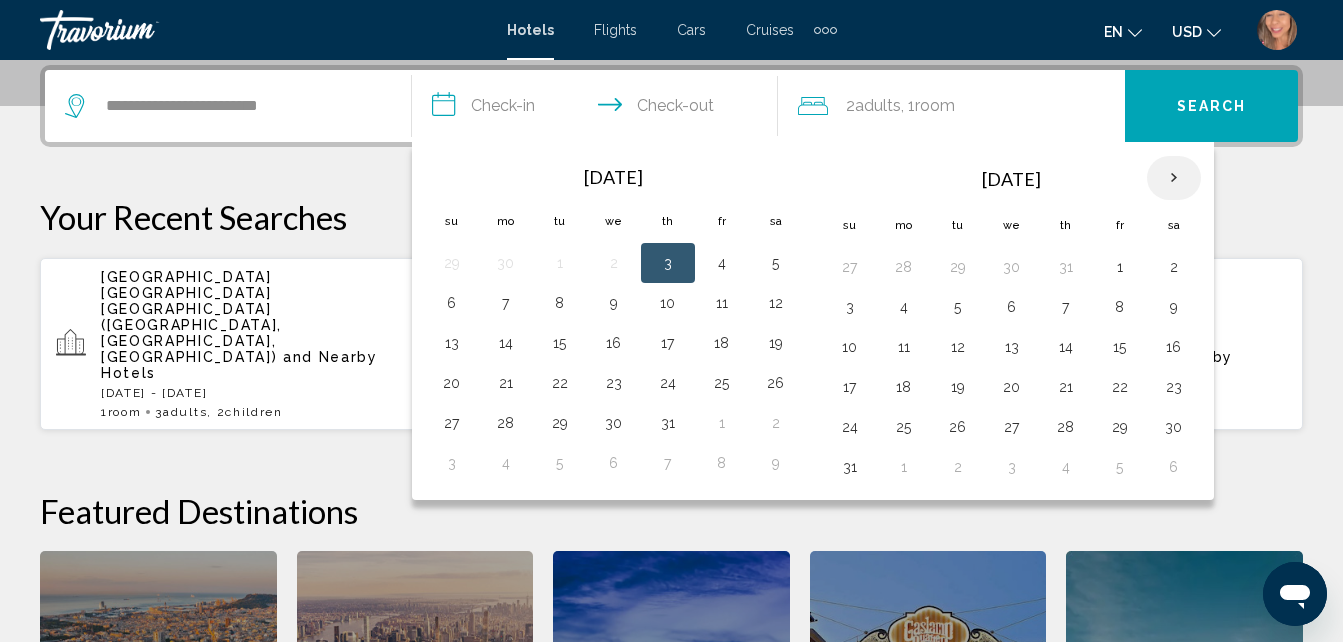 click at bounding box center (1174, 178) 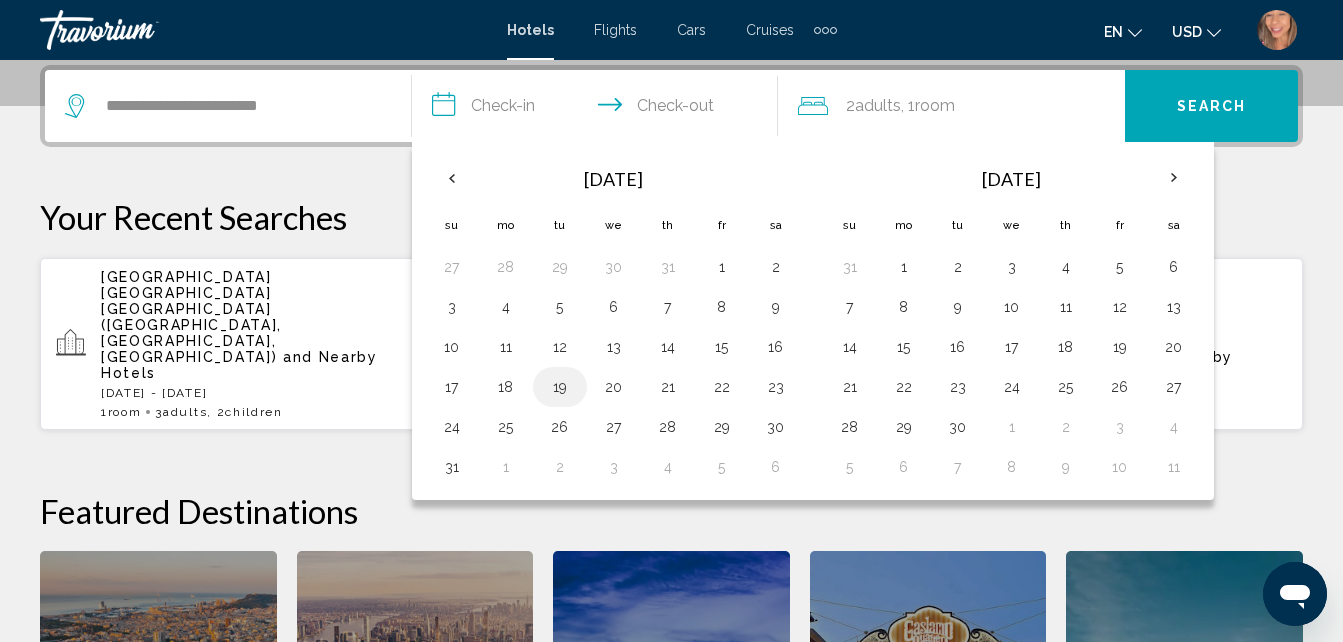 click on "19" at bounding box center (560, 387) 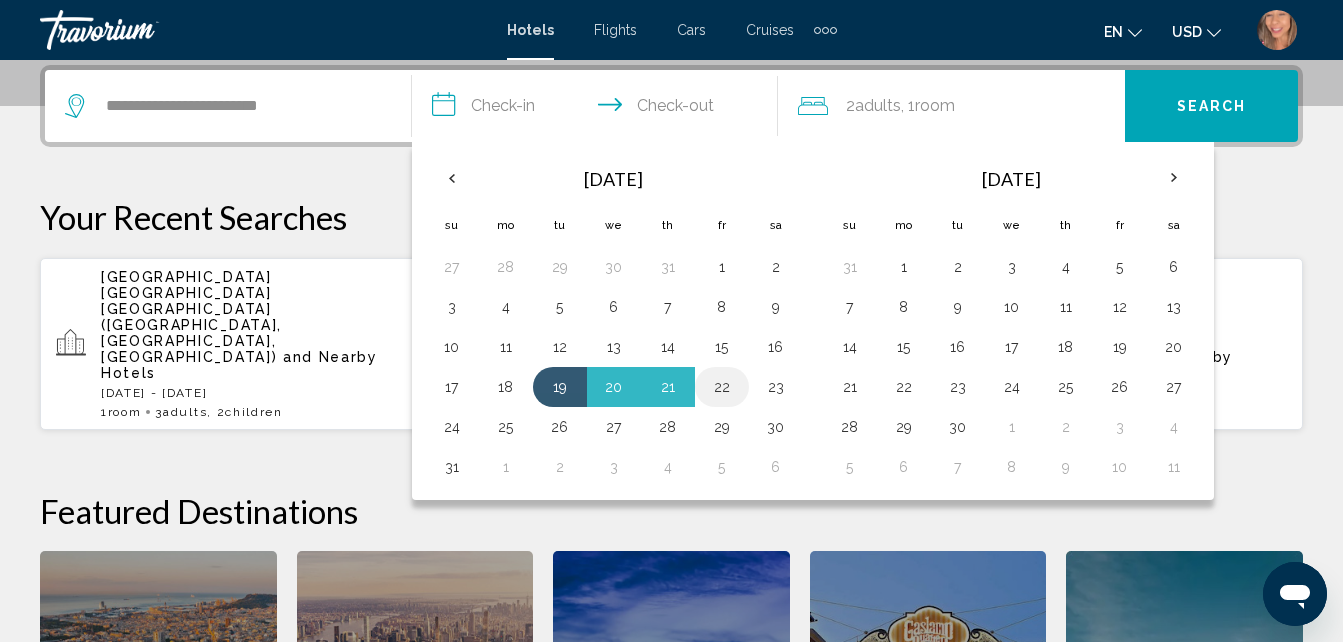 click on "22" at bounding box center (722, 387) 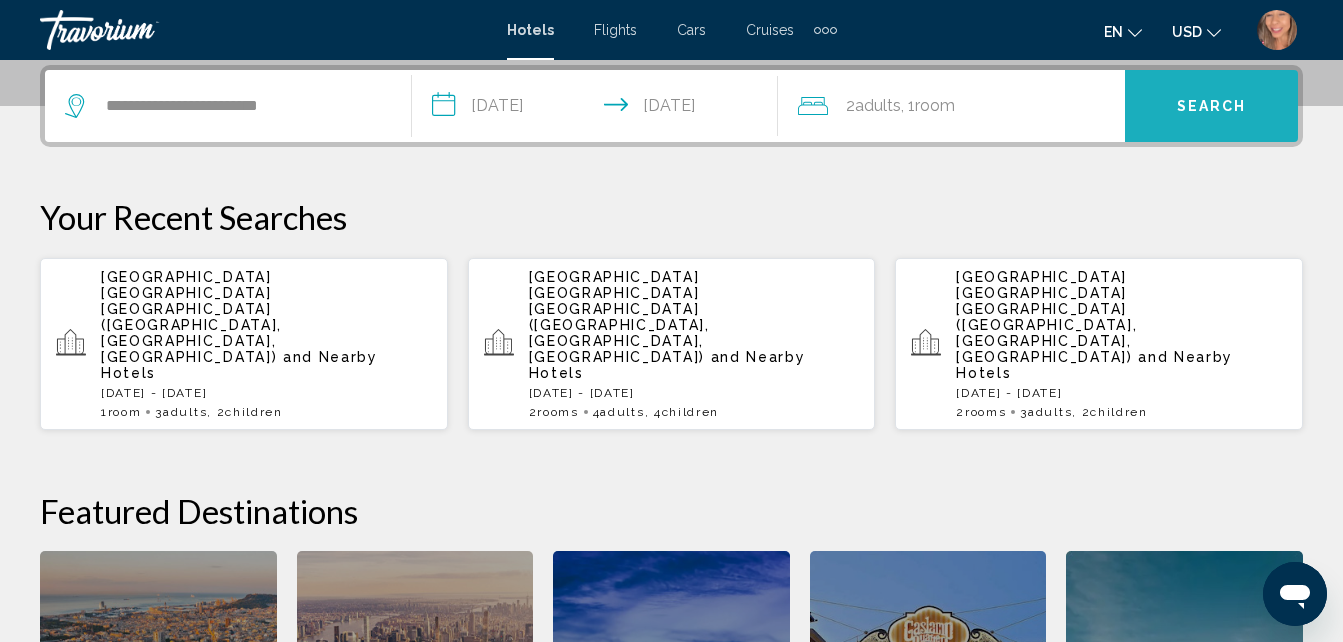 click on "Search" at bounding box center [1211, 106] 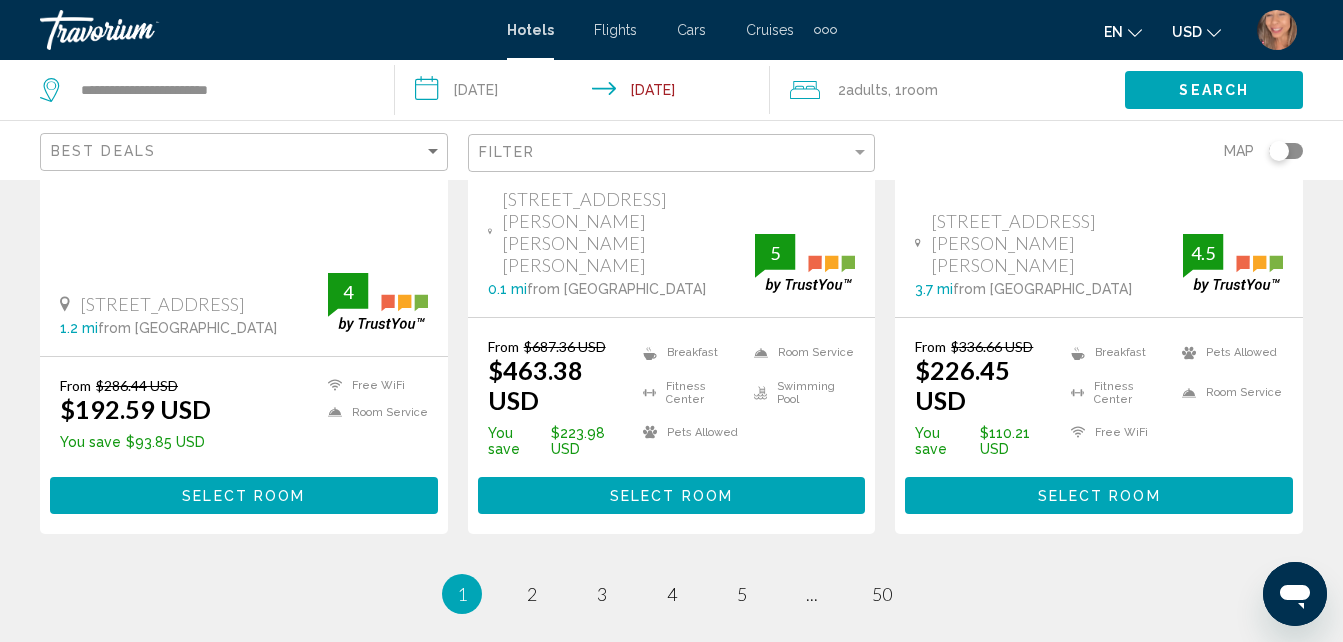 scroll, scrollTop: 2957, scrollLeft: 0, axis: vertical 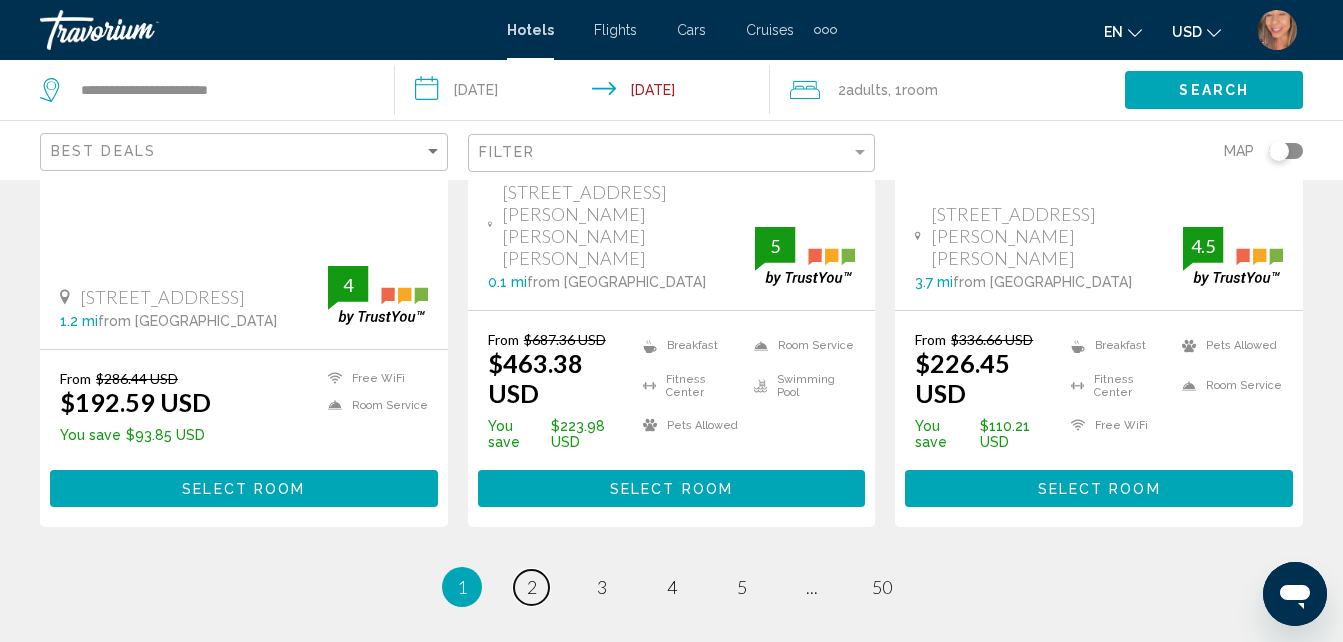 click on "page  2" at bounding box center (531, 587) 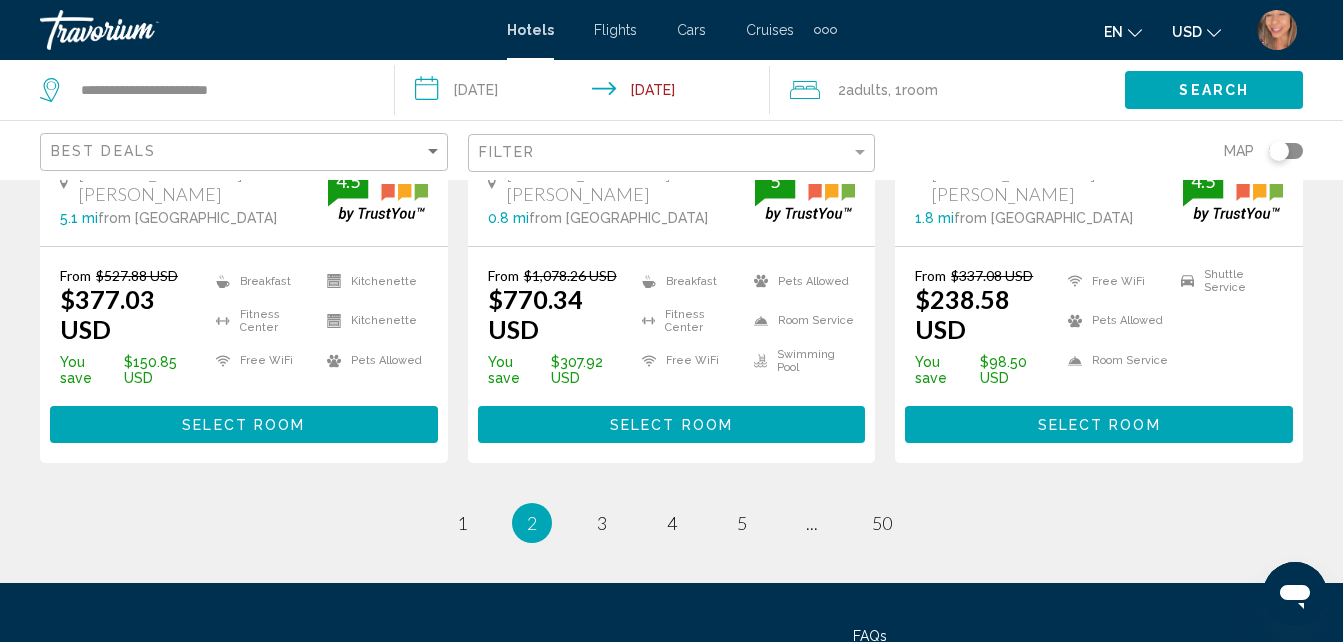 scroll, scrollTop: 3028, scrollLeft: 0, axis: vertical 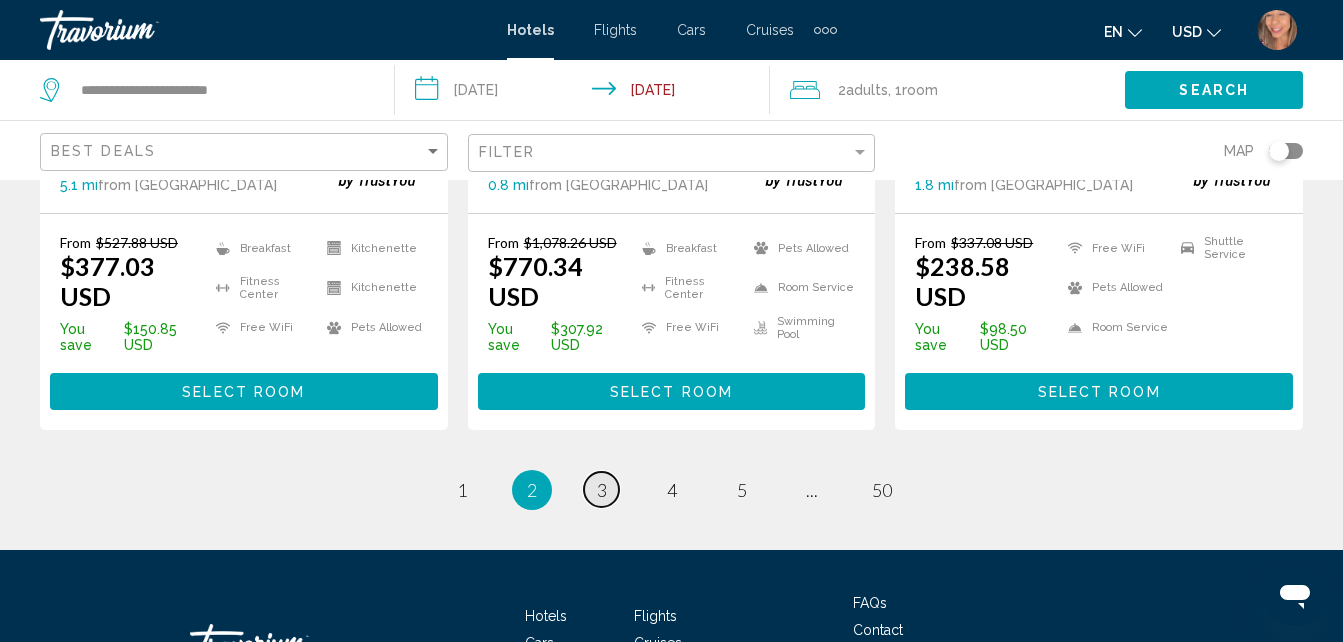 click on "3" at bounding box center [602, 490] 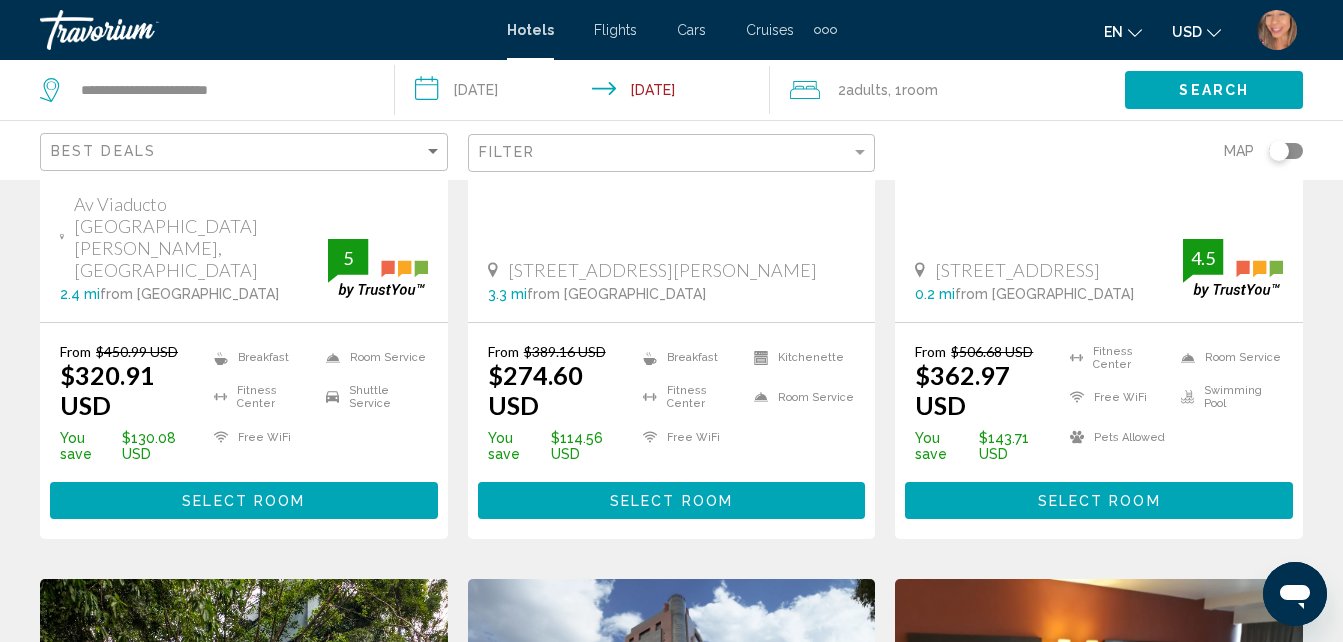 scroll, scrollTop: 400, scrollLeft: 0, axis: vertical 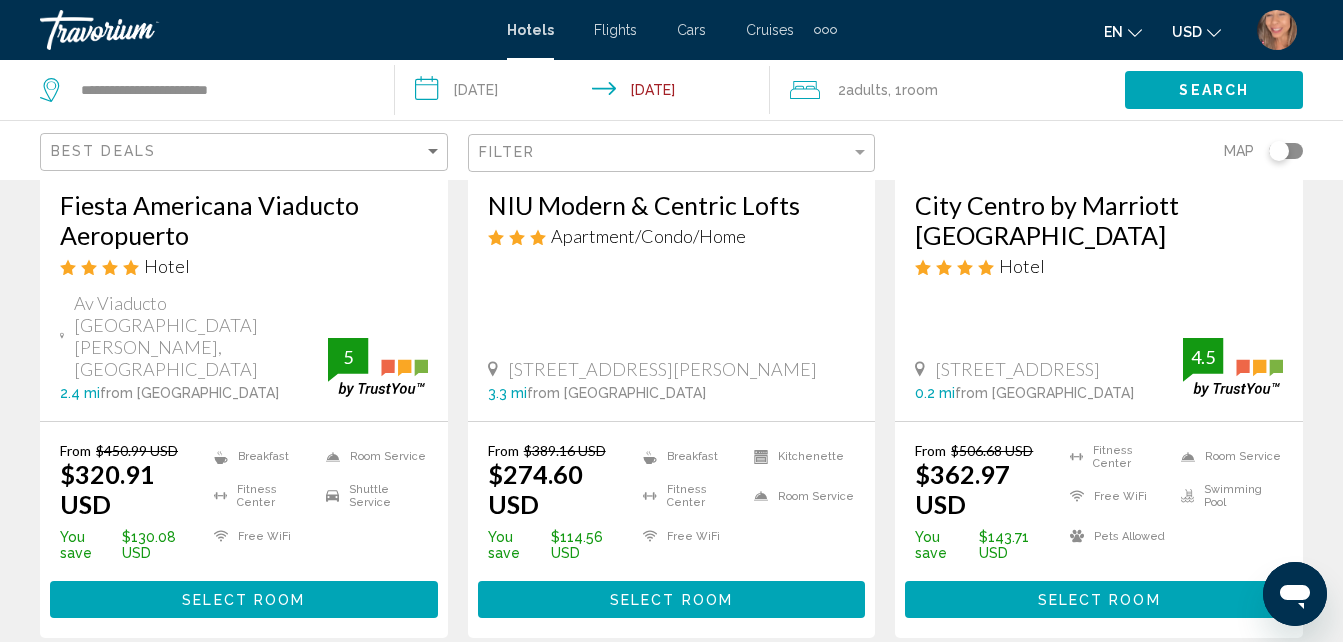 click on "Select Room" at bounding box center [671, 599] 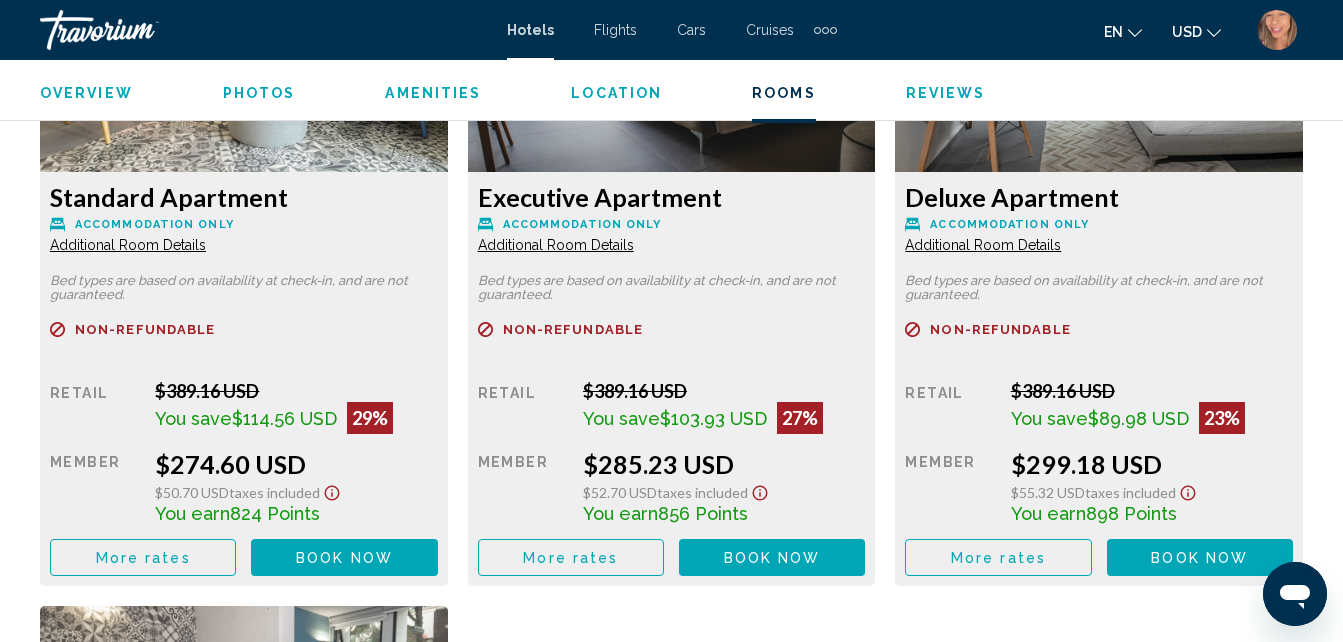 scroll, scrollTop: 3214, scrollLeft: 0, axis: vertical 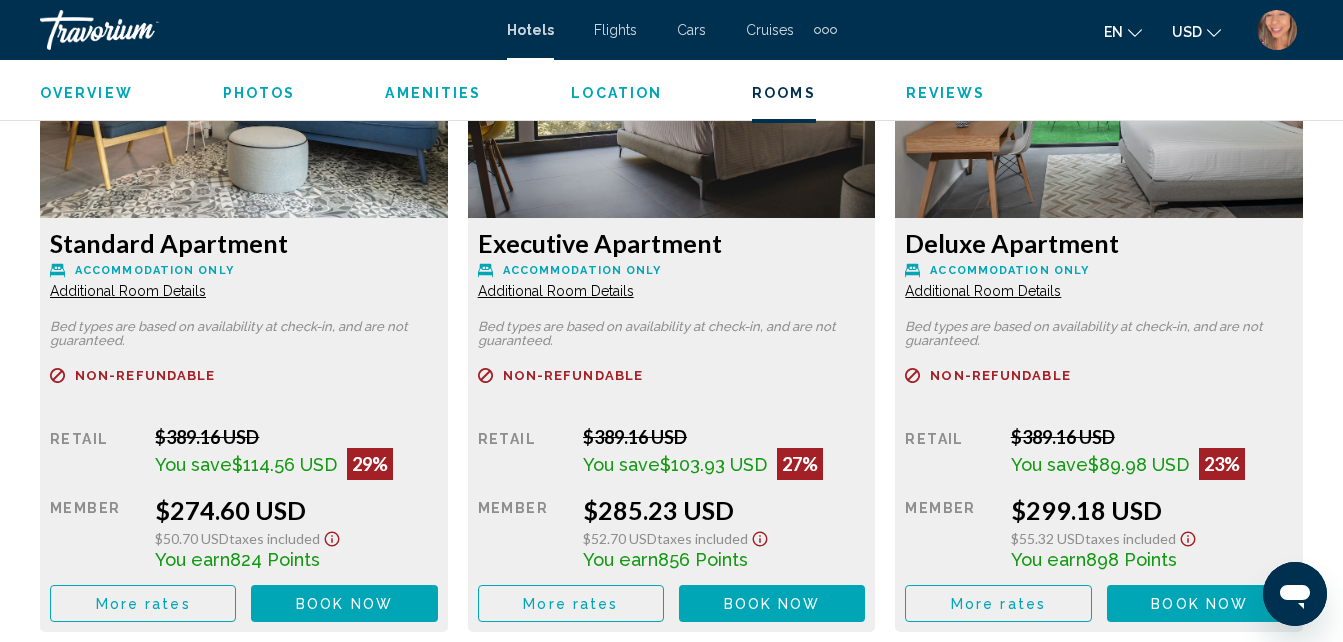 click on "Book now" at bounding box center [344, 604] 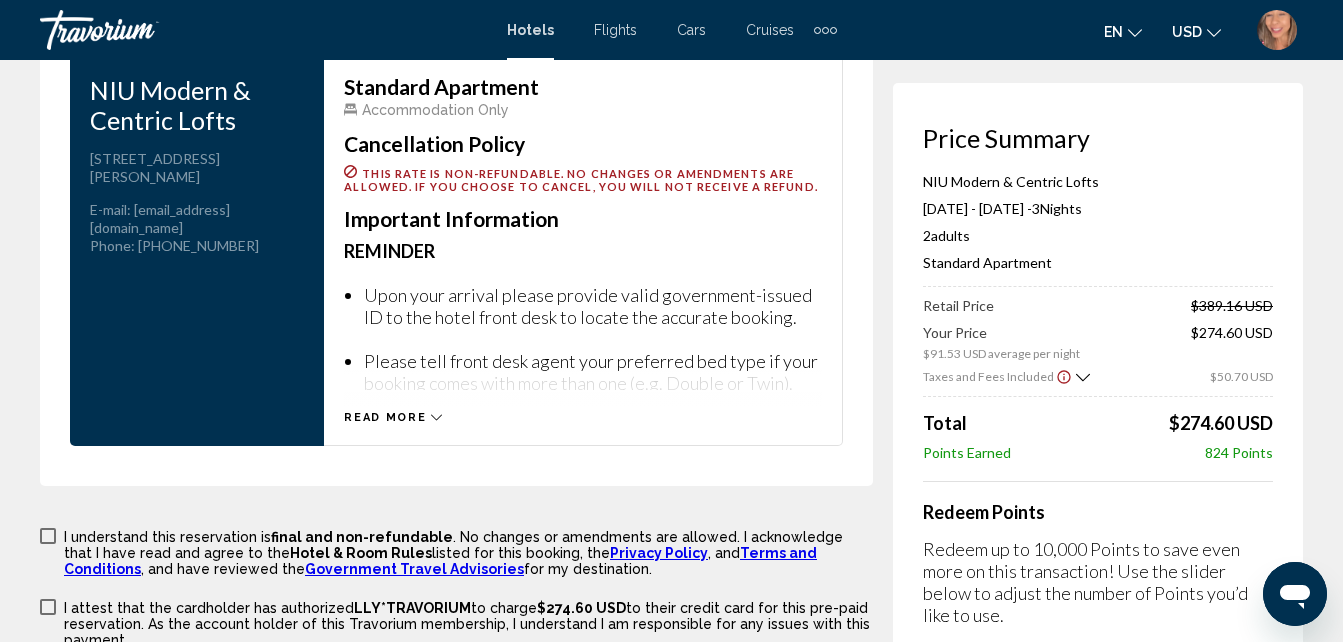 scroll, scrollTop: 2900, scrollLeft: 0, axis: vertical 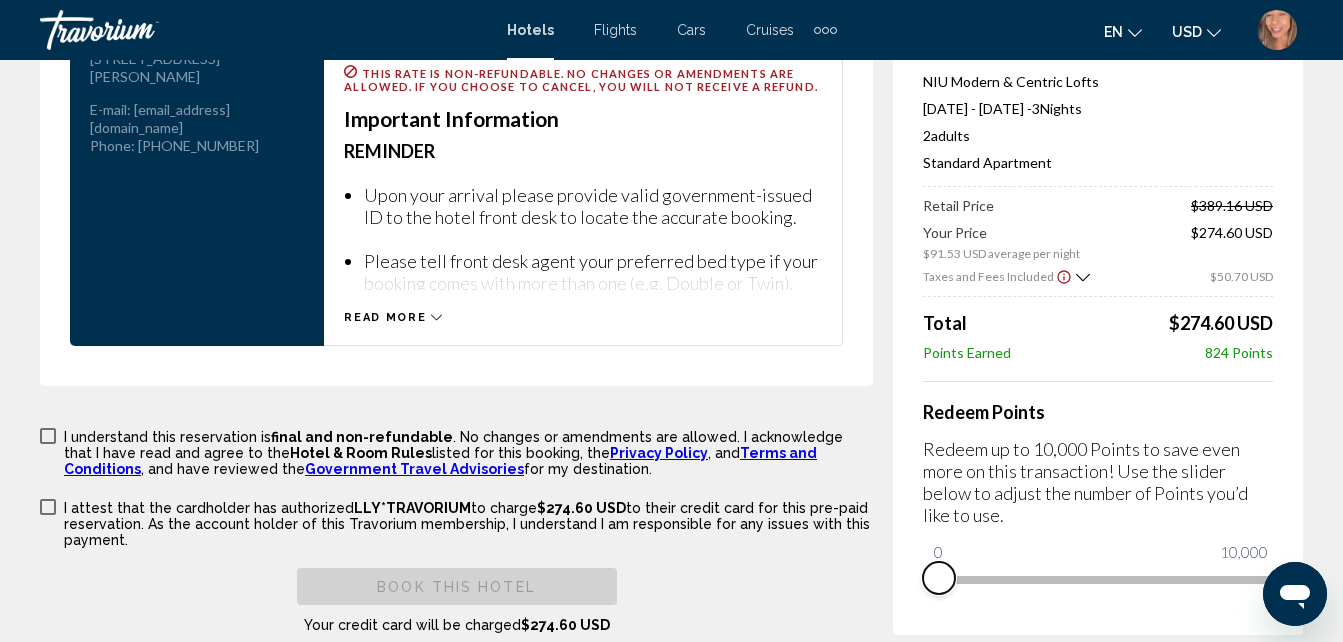 click at bounding box center (939, 578) 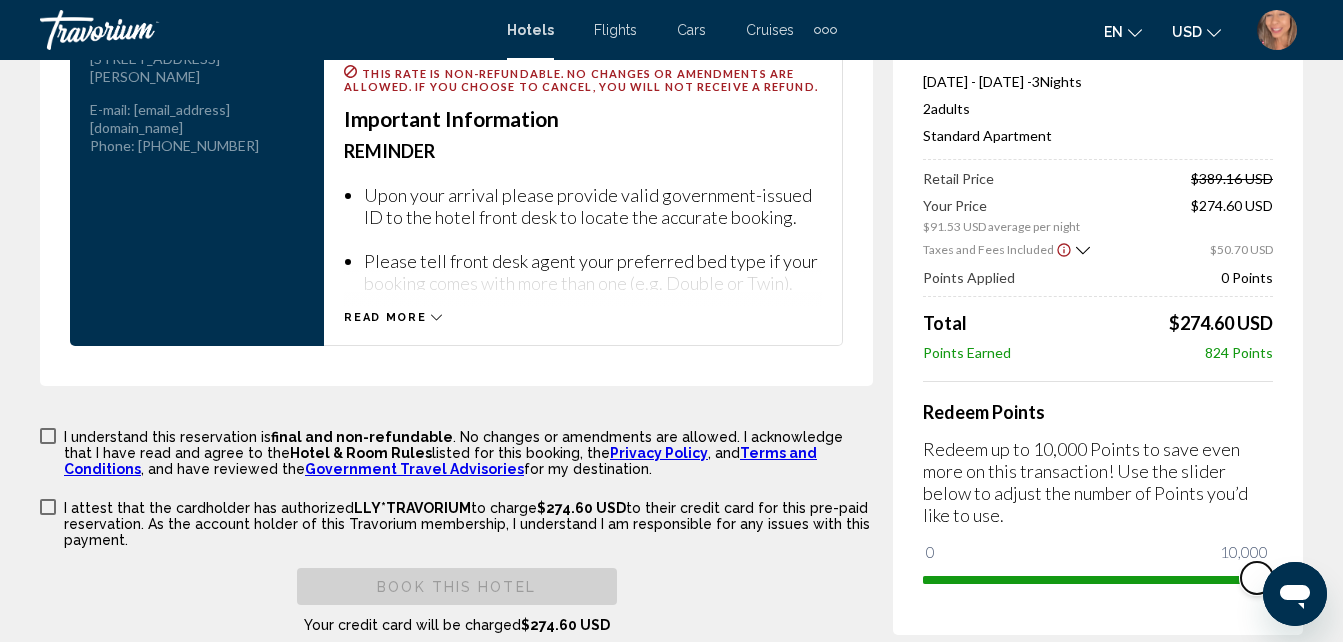 drag, startPoint x: 2196, startPoint y: 1126, endPoint x: 1292, endPoint y: 590, distance: 1050.9576 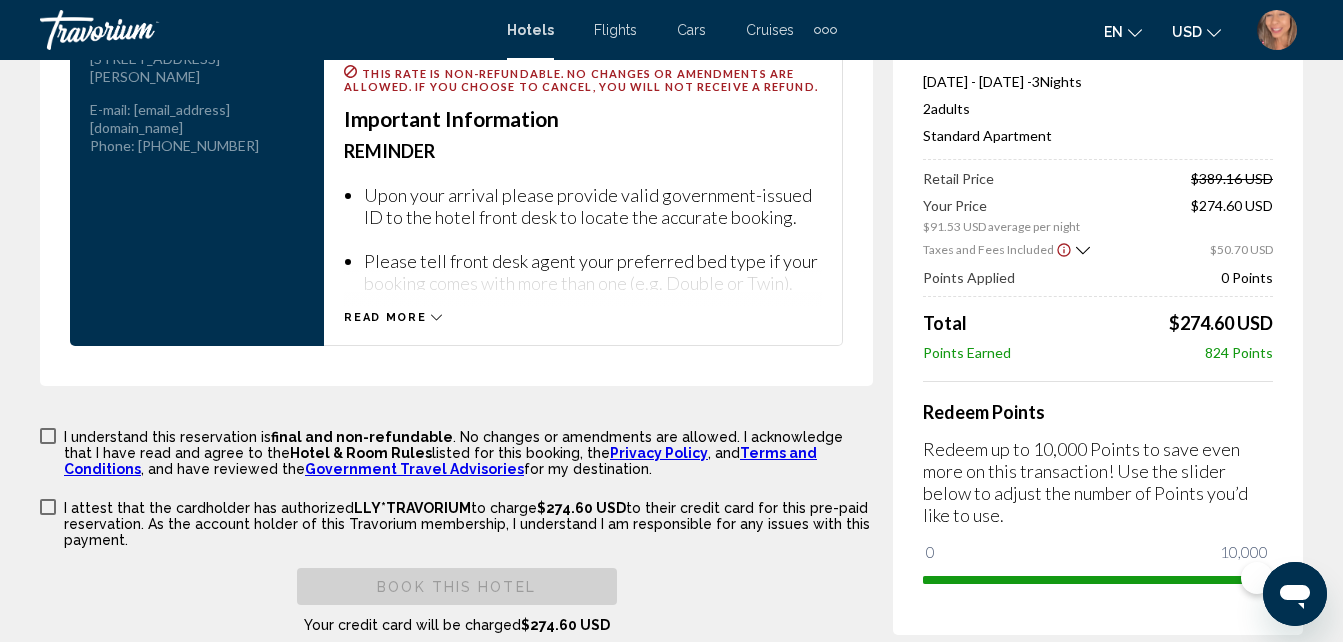 click on "Hotel Booking Price Summary NIU Modern & Centric Lofts  [DATE] - [DATE] -  3  Night Nights 2  Adult Adults , 0  Child Children  ( ages   )   Standard Apartment  Retail Price  $389.16 USD   Your Price  $91.53 USD average per night  $274.60 USD  Taxes and Fees Included
$50.70 USD   Points Applied 0  Points Total  $274.60 USD   Points Earned  824  Points  Redeem  Points Redeem up to 10,000  Points to save even more on this transaction! Use the slider below to adjust the number of Points you’d like to use. 0 10,000 10,000
[GEOGRAPHIC_DATA], , [GEOGRAPHIC_DATA] NIU Modern & Centric Lofts
Check-in [DATE]
3  2" at bounding box center [671, -1083] 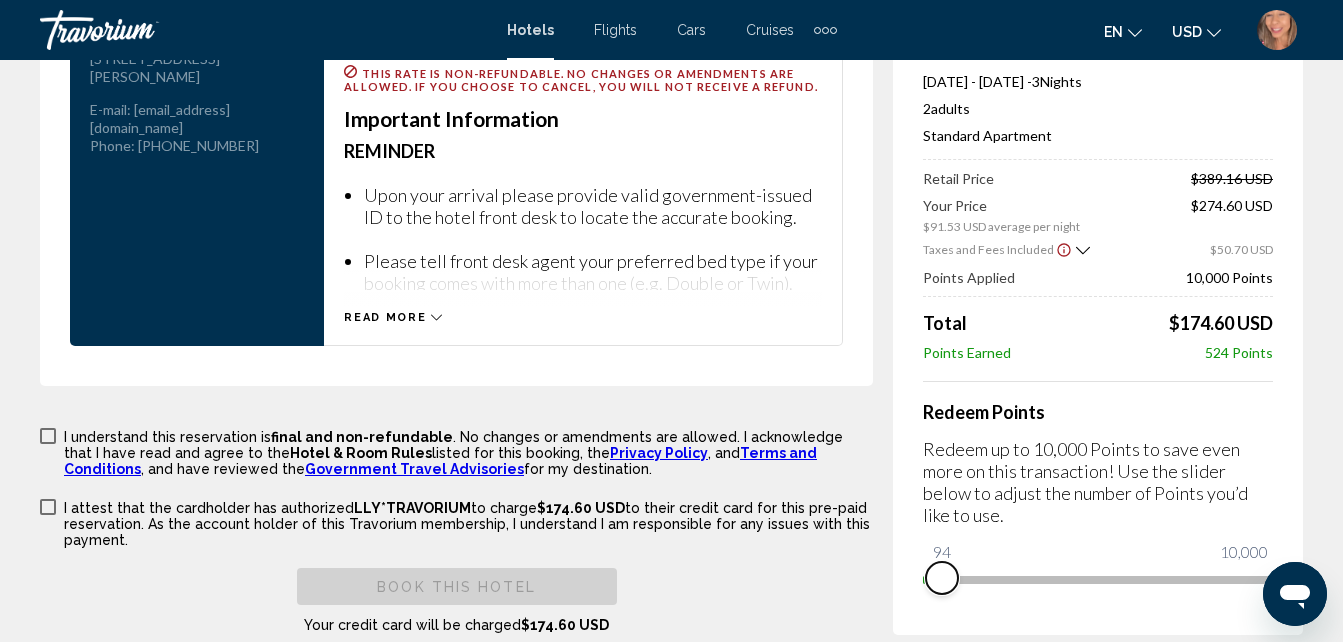 drag, startPoint x: 1255, startPoint y: 564, endPoint x: 789, endPoint y: 617, distance: 469.00427 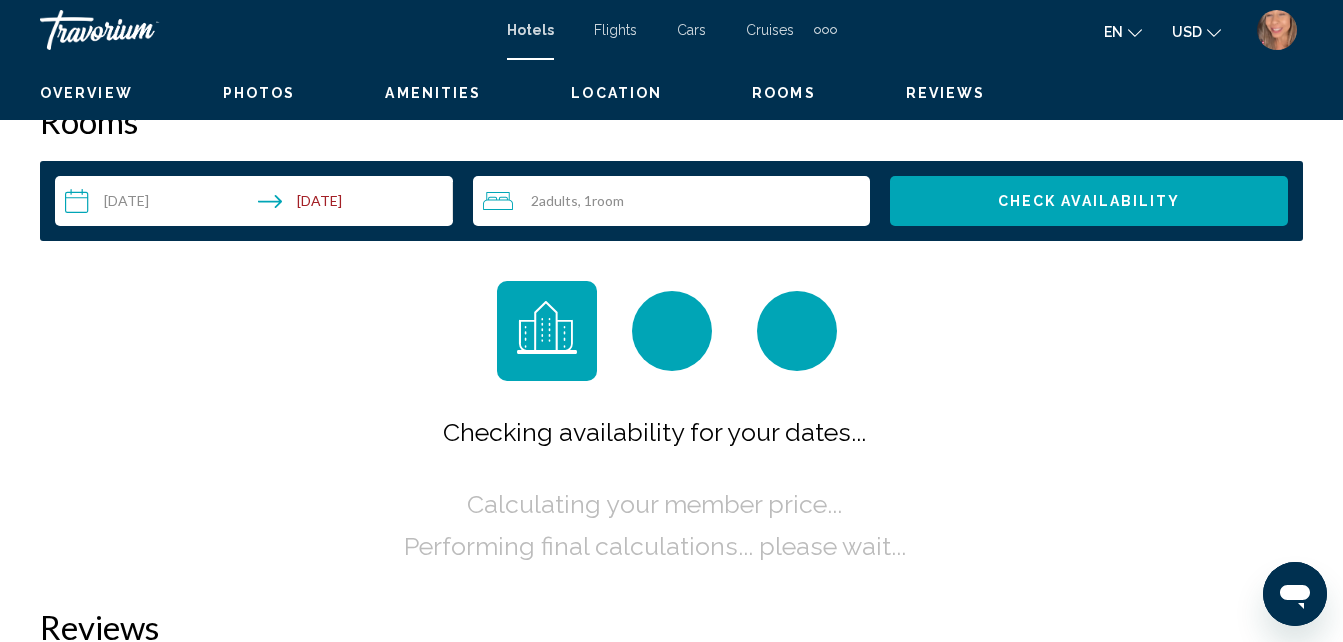scroll, scrollTop: 214, scrollLeft: 0, axis: vertical 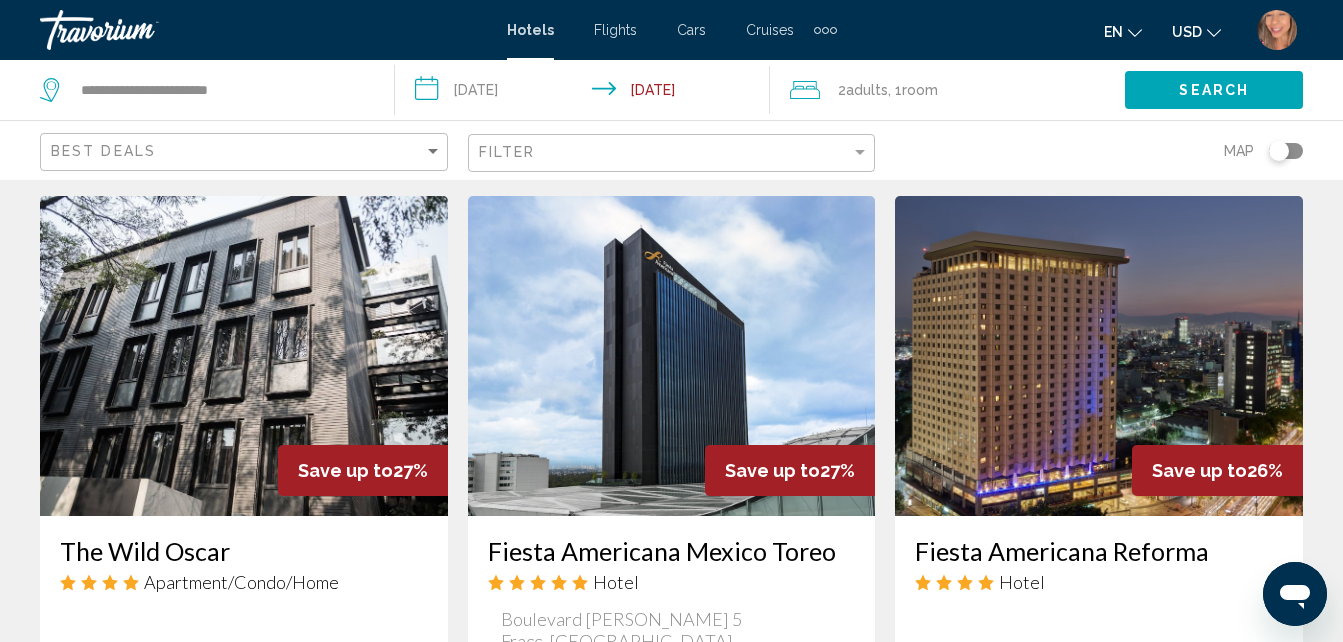 click on "Fiesta Americana Mexico Toreo" at bounding box center [672, 551] 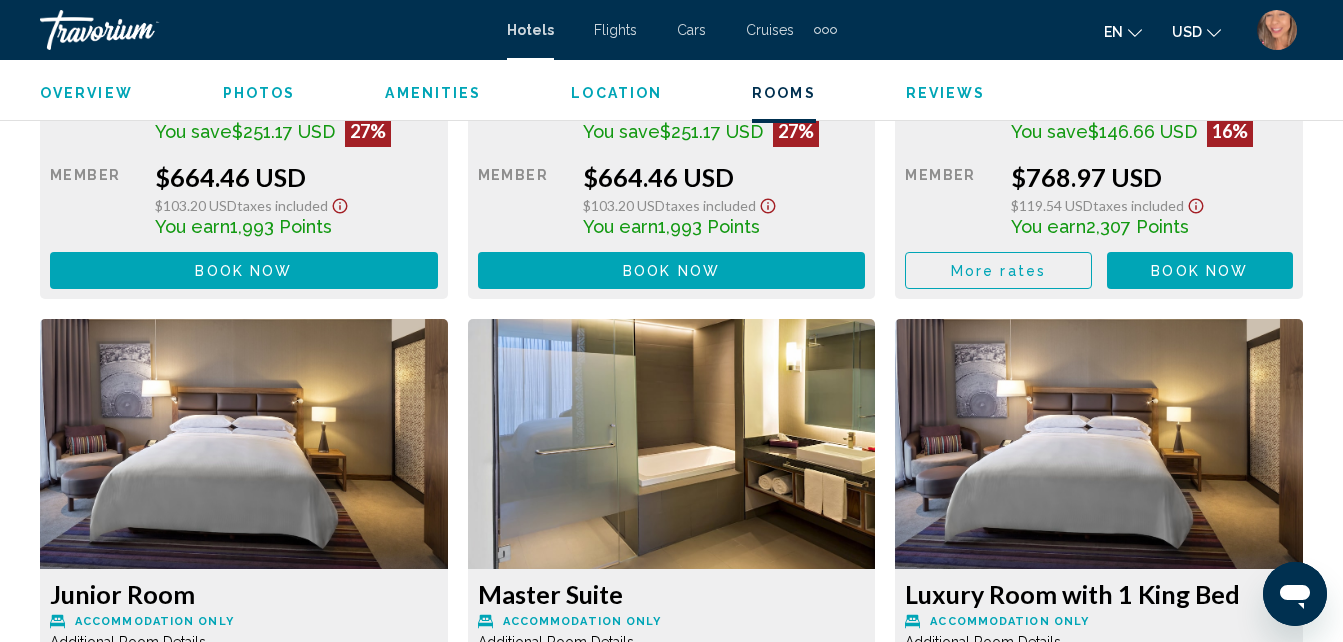 scroll, scrollTop: 3635, scrollLeft: 0, axis: vertical 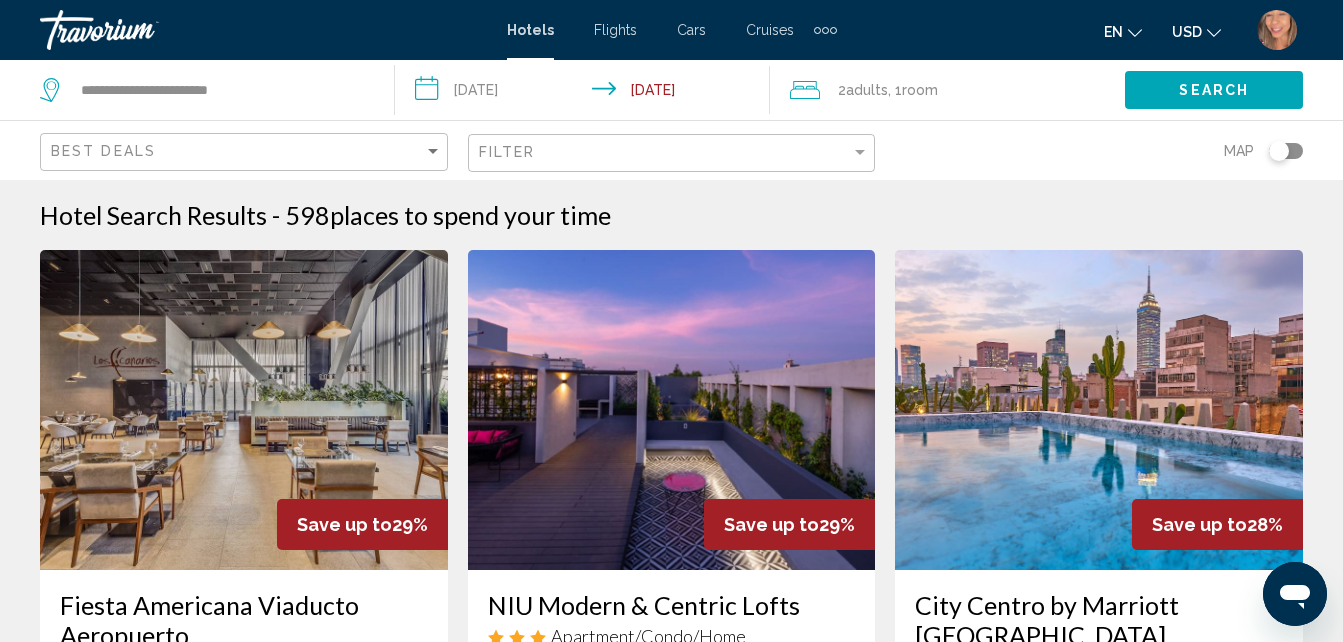 click on "**********" 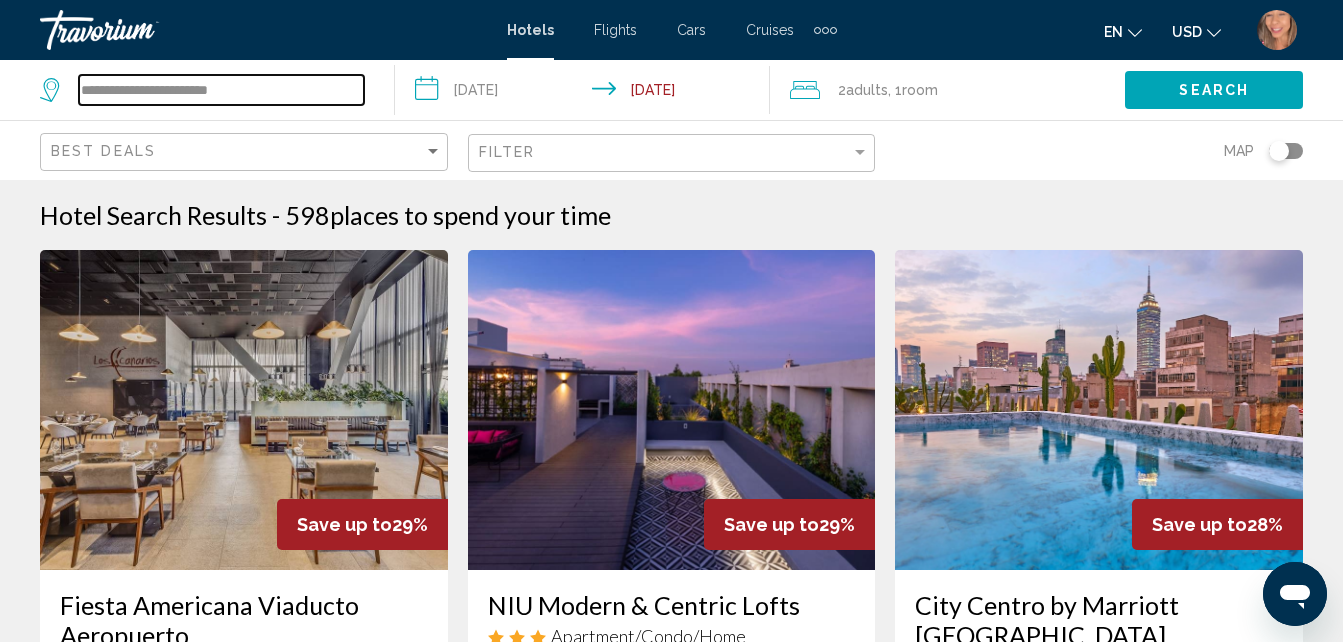drag, startPoint x: 283, startPoint y: 85, endPoint x: 43, endPoint y: 57, distance: 241.6278 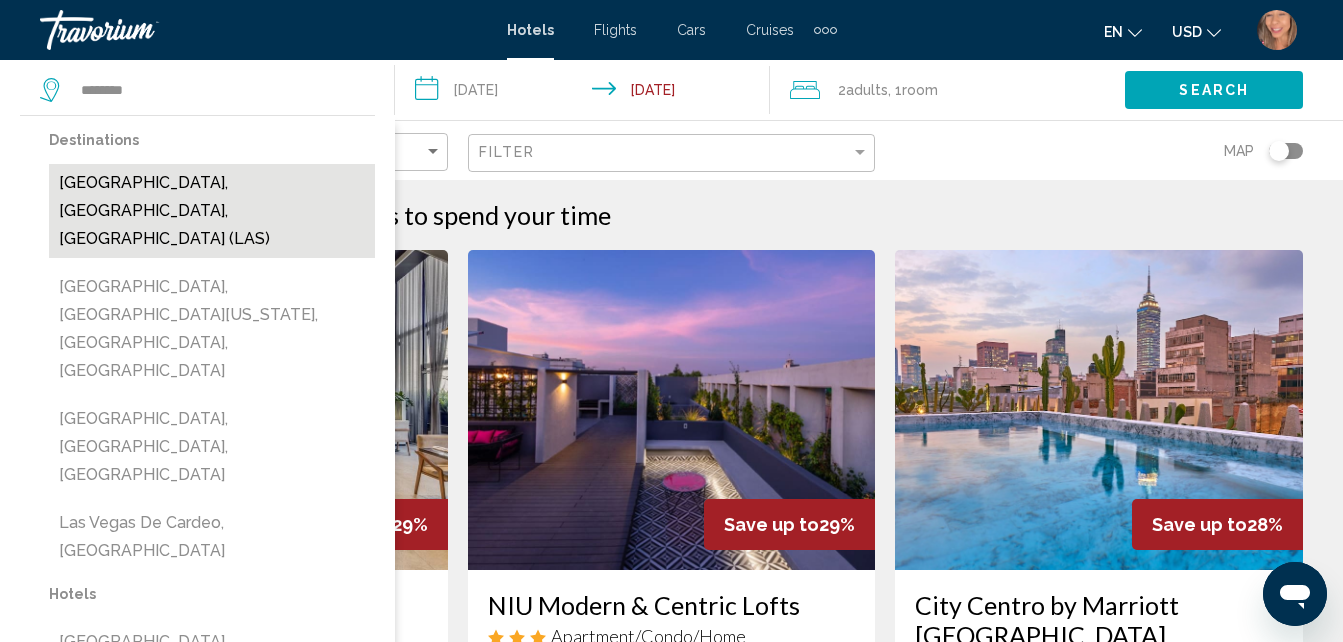 click on "[GEOGRAPHIC_DATA], [GEOGRAPHIC_DATA], [GEOGRAPHIC_DATA] (LAS)" at bounding box center [212, 211] 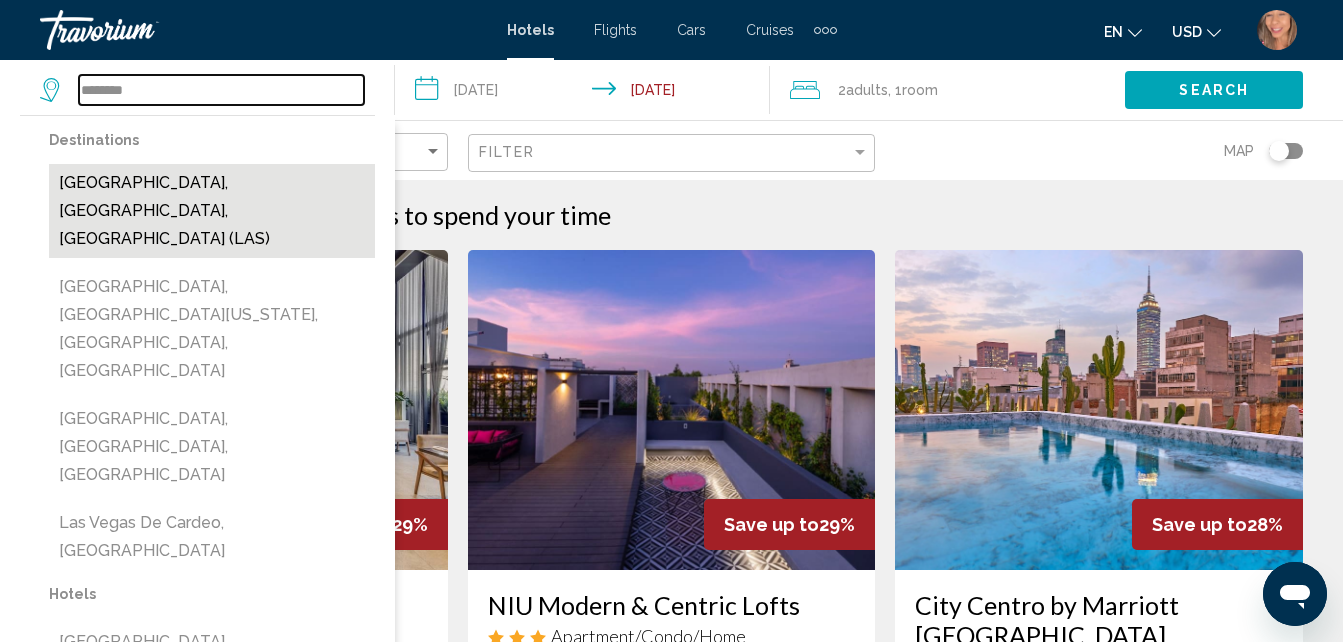 type on "**********" 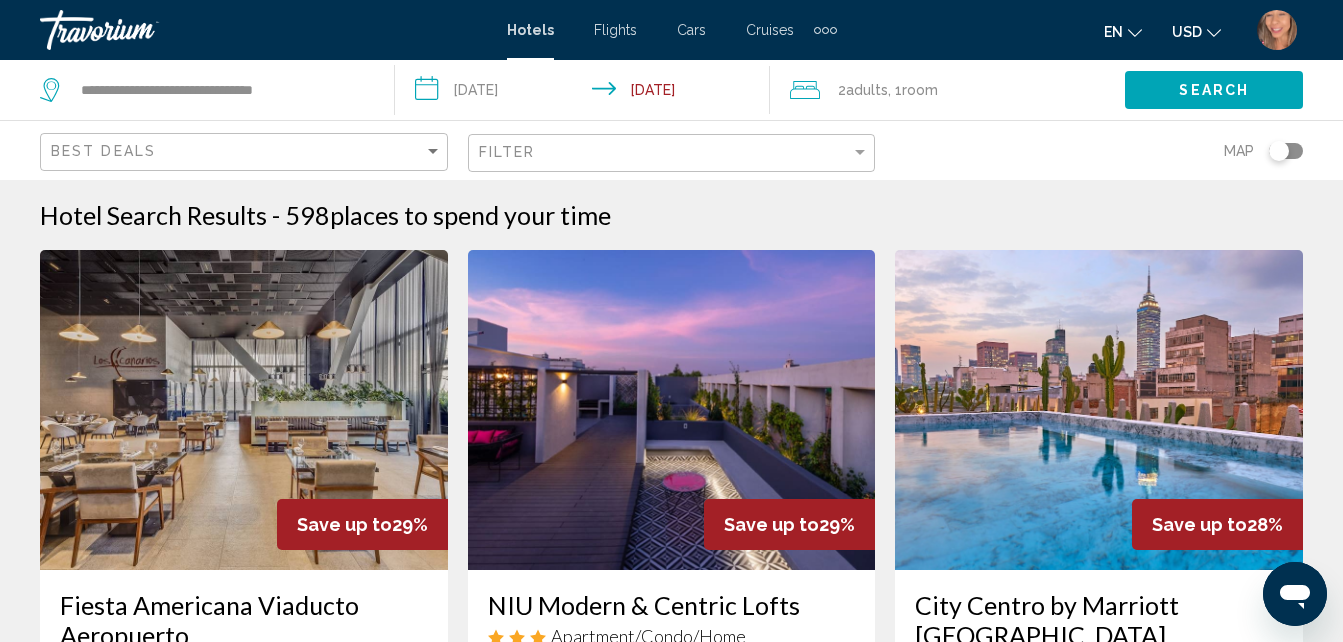 click on "Search" 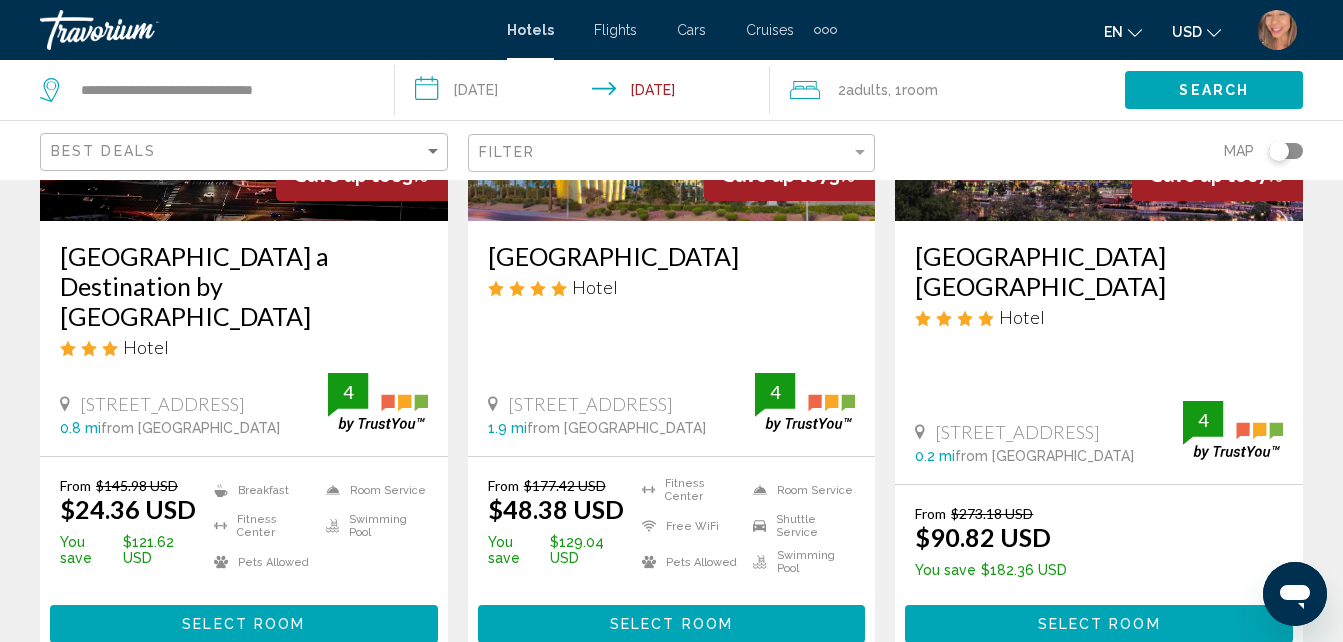 scroll, scrollTop: 358, scrollLeft: 0, axis: vertical 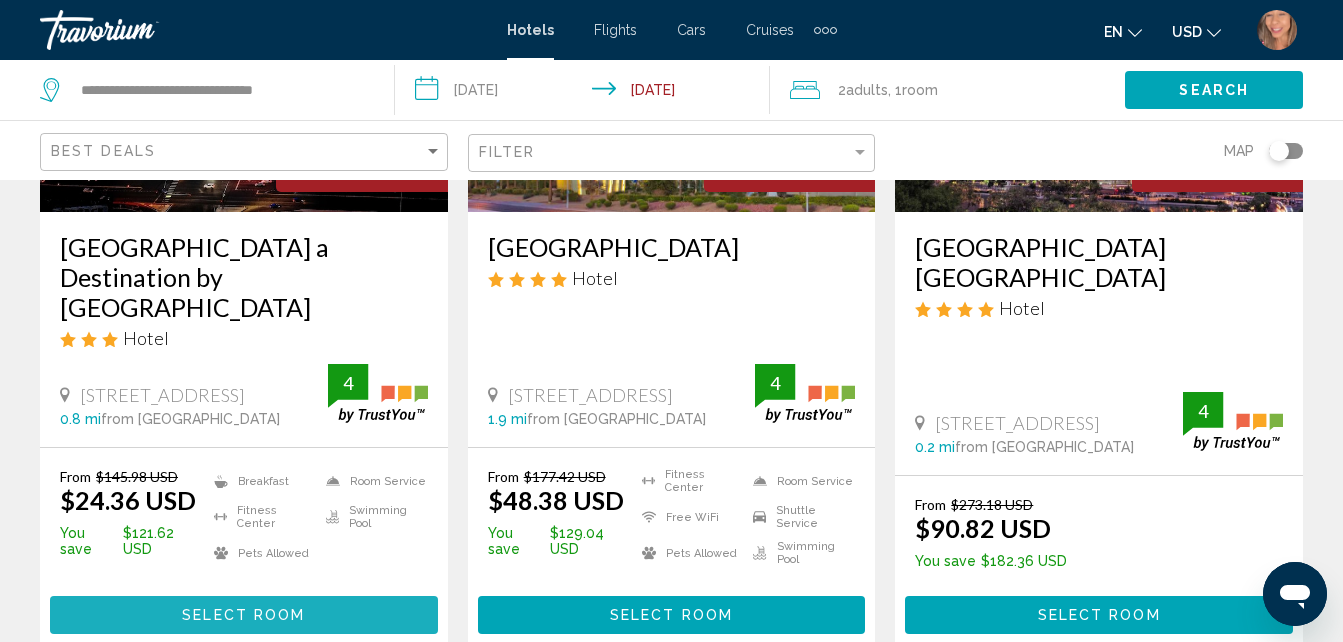 click on "Select Room" at bounding box center (243, 616) 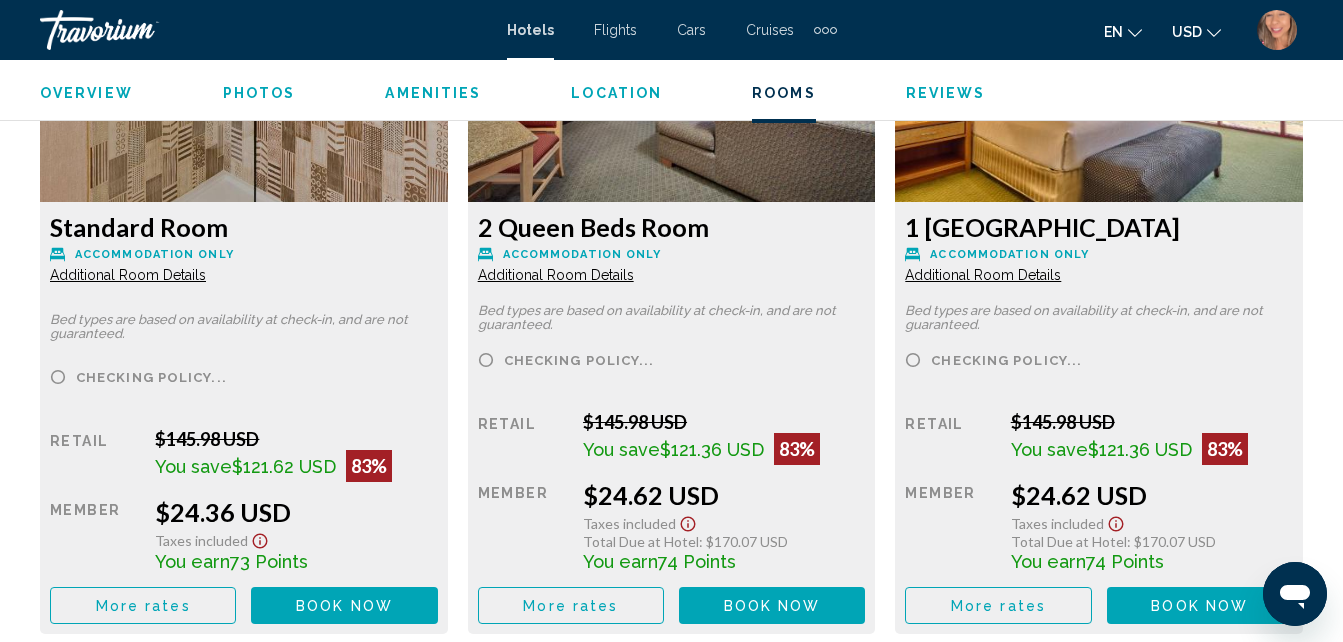 scroll, scrollTop: 3314, scrollLeft: 0, axis: vertical 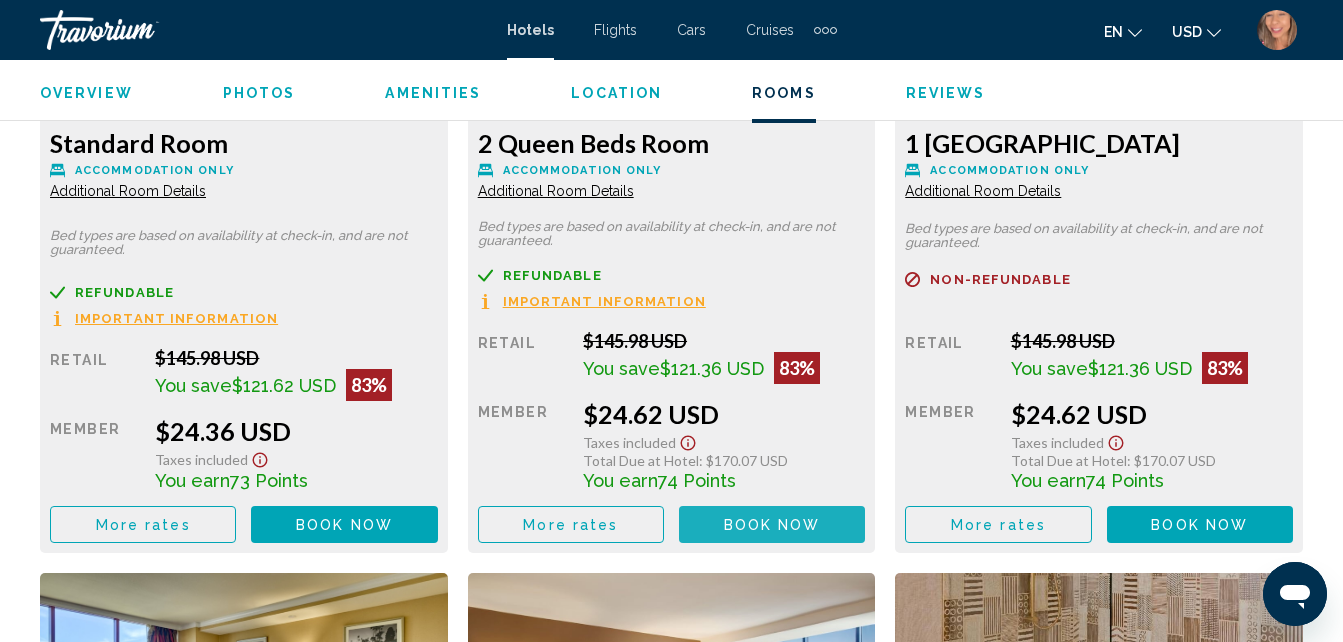 click on "Book now" at bounding box center (772, 525) 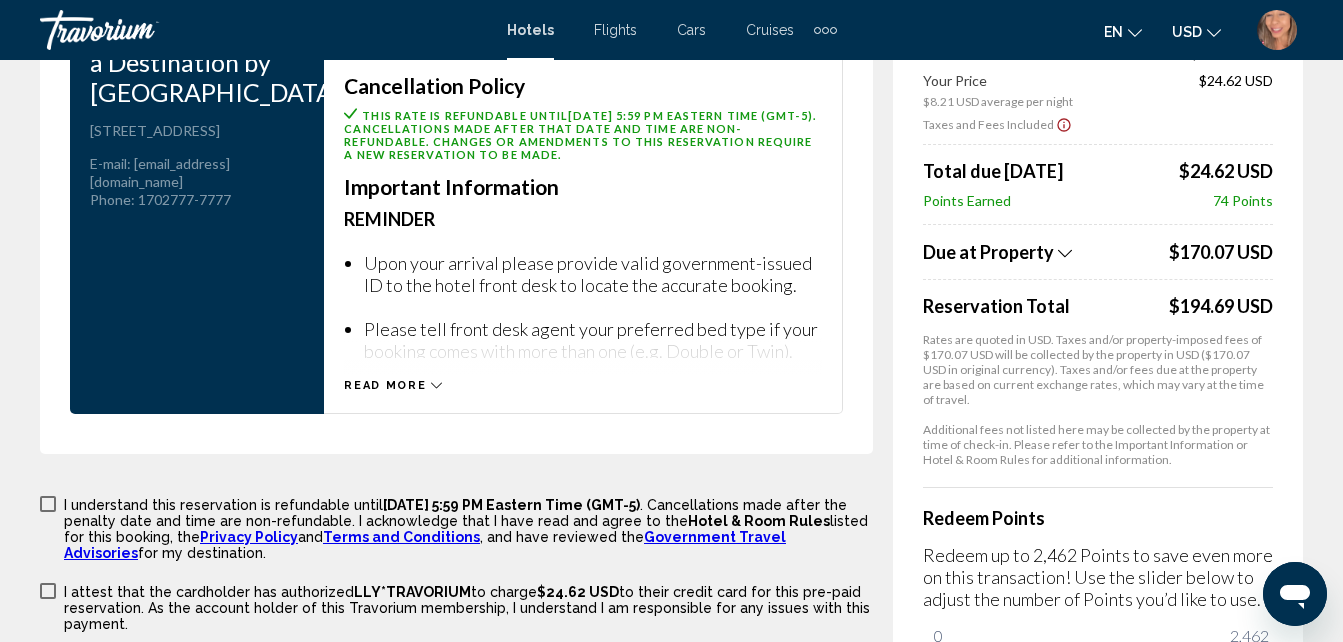 scroll, scrollTop: 3000, scrollLeft: 0, axis: vertical 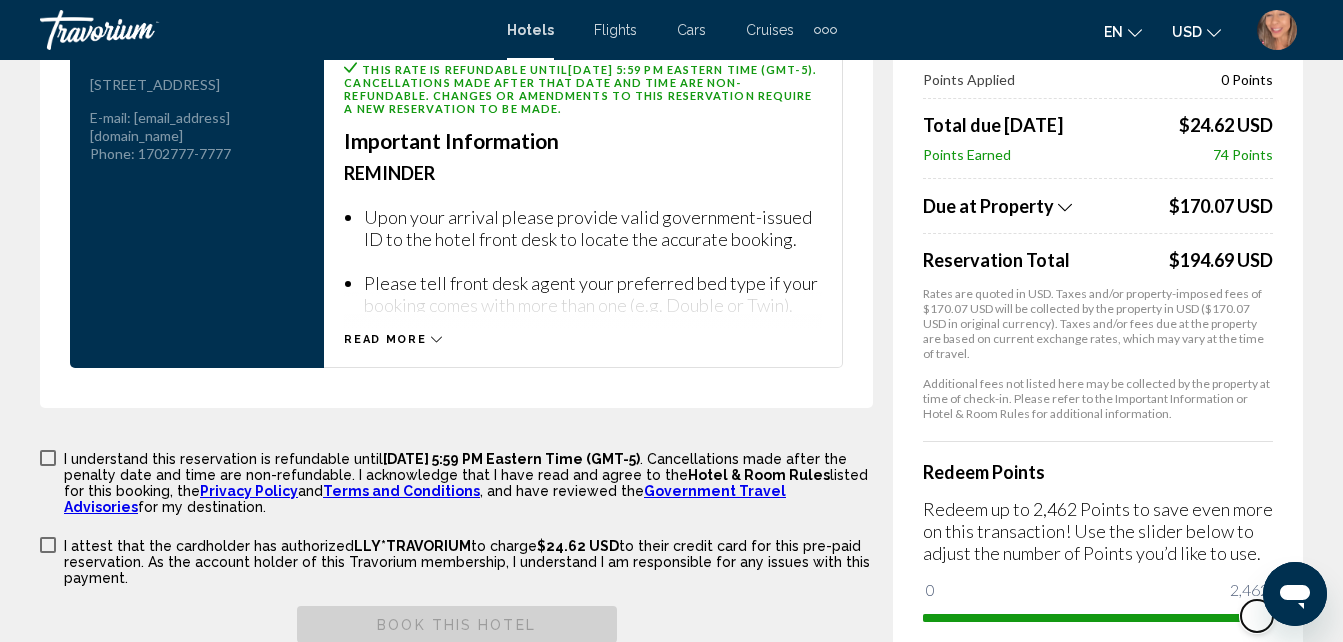 drag, startPoint x: 2205, startPoint y: 1108, endPoint x: 1274, endPoint y: 569, distance: 1075.7704 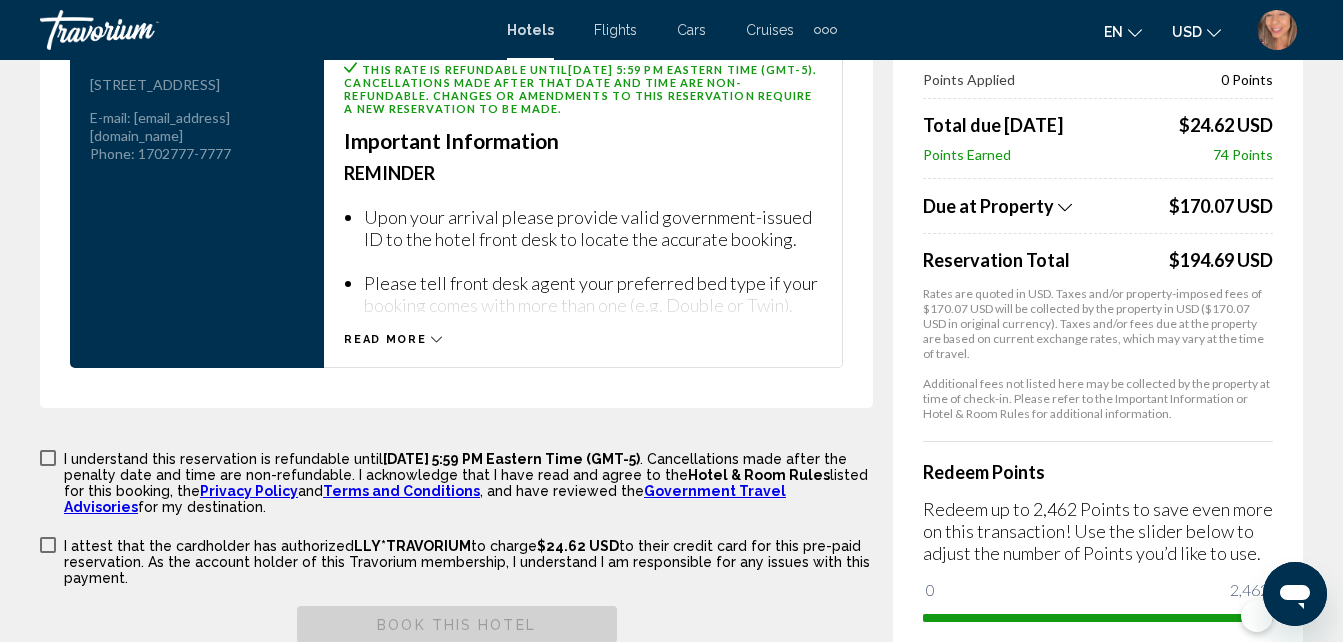 click on "Hotel Booking Price Summary [GEOGRAPHIC_DATA] a Destination by [GEOGRAPHIC_DATA]  [DATE] - [DATE] -  3  Night Nights 2  Adult Adults , 0  Child Children  ( ages   )   [DEMOGRAPHIC_DATA] Queen Beds Room  Retail Price  $145.98 USD   Your Price  $8.21 USD average per night  $24.62 USD  Taxes and Fees Included
Points Applied 0  Points Total due [DATE]  $24.62 USD   Points Earned  74  Points  Due at Property
$170.07 USD Reservation Total  $194.69 USD  Rates are quoted in USD. Taxes and/or property-imposed fees of $170.07 USD will be collected by the property in USD ($170.07 USD in original currency). Taxes and/or fees due at the property are based on current exchange rates, which may vary at the time of travel. Additional fees not listed here may be collected by the property at time of check-in. Please refer to the Important Information or Hotel & Room Rules for additional information. Redeem  Points 0 2,462 2,462" at bounding box center (671, -1114) 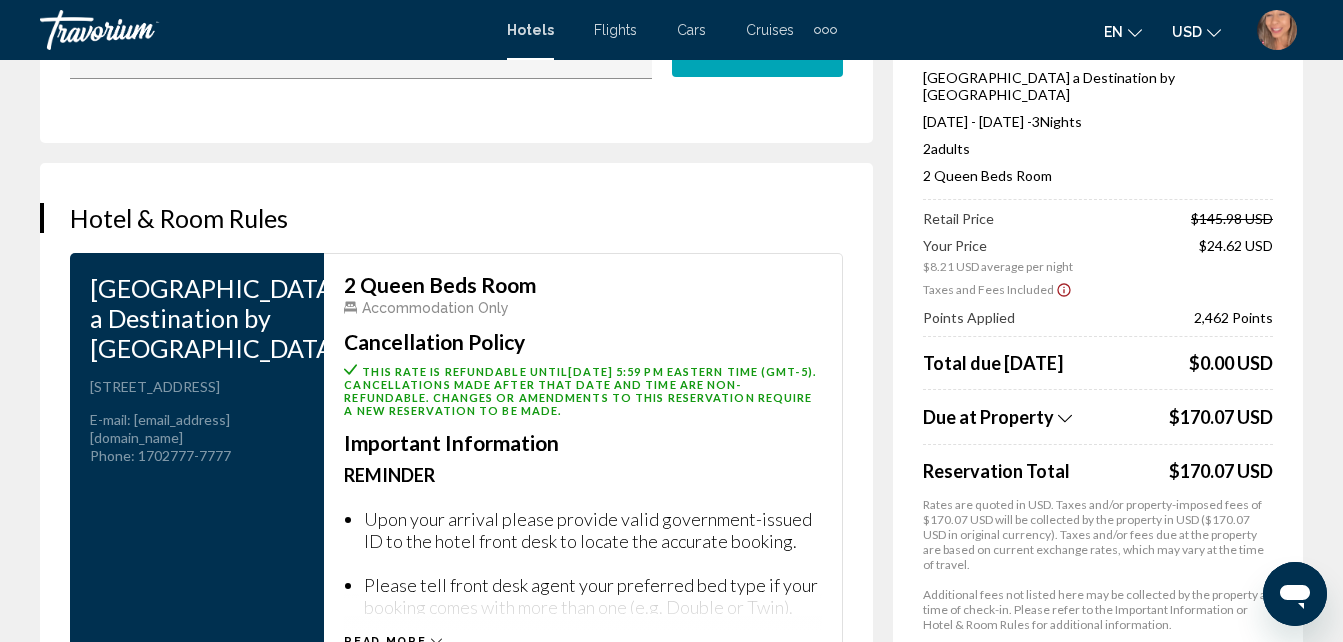 scroll, scrollTop: 1453, scrollLeft: 0, axis: vertical 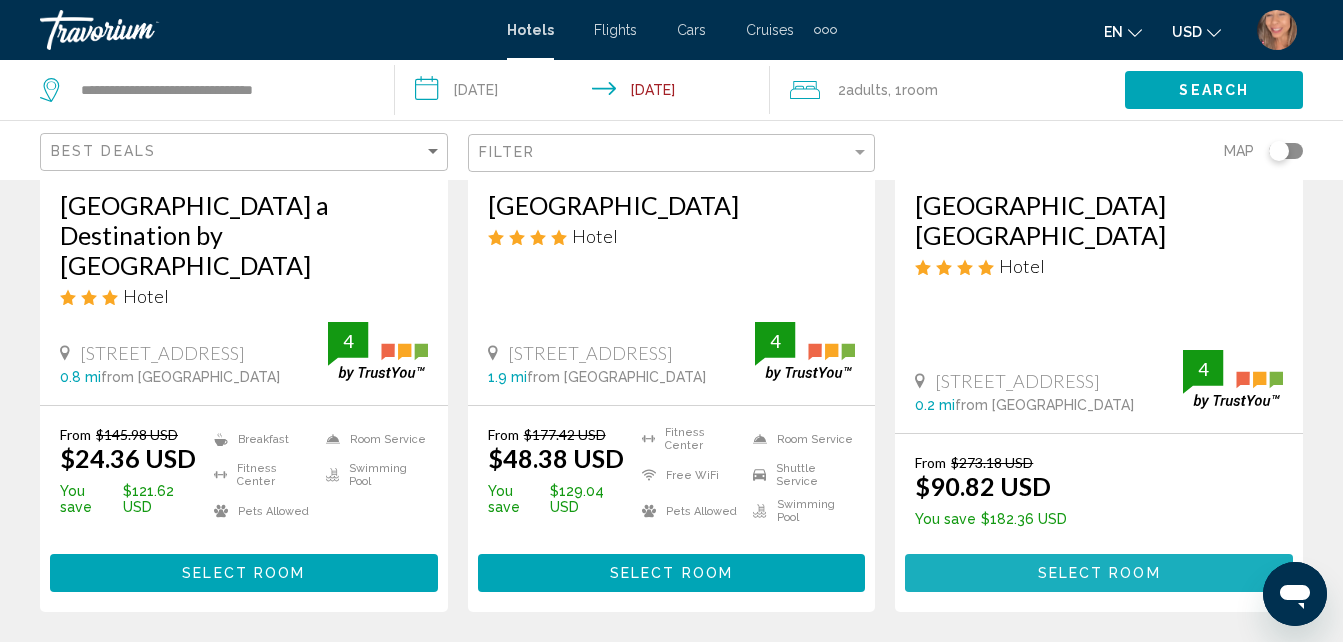 click on "Select Room" at bounding box center [1099, 574] 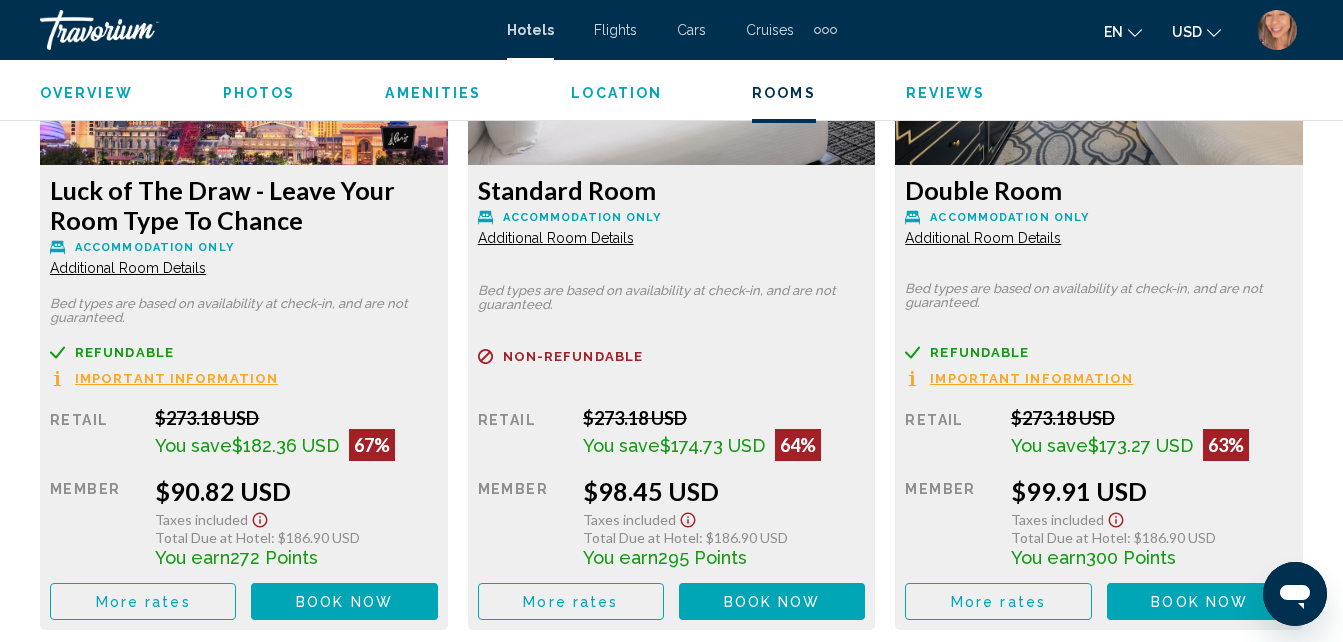 scroll, scrollTop: 3214, scrollLeft: 0, axis: vertical 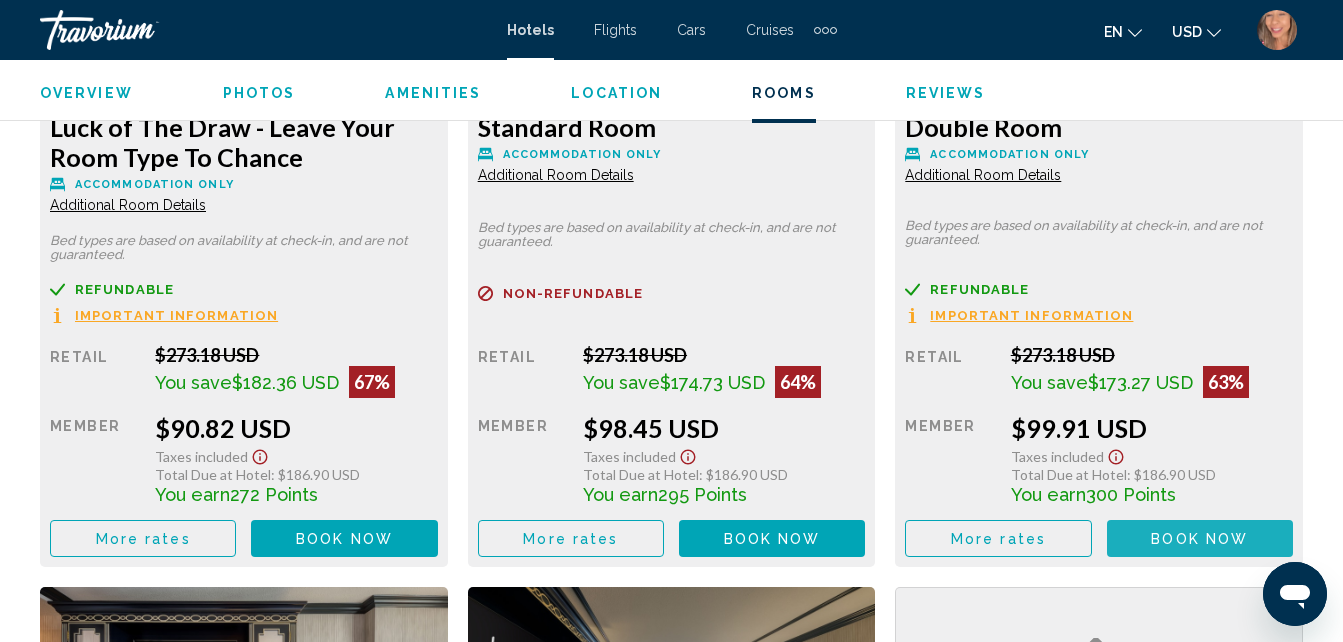 click on "Book now" at bounding box center (1199, 539) 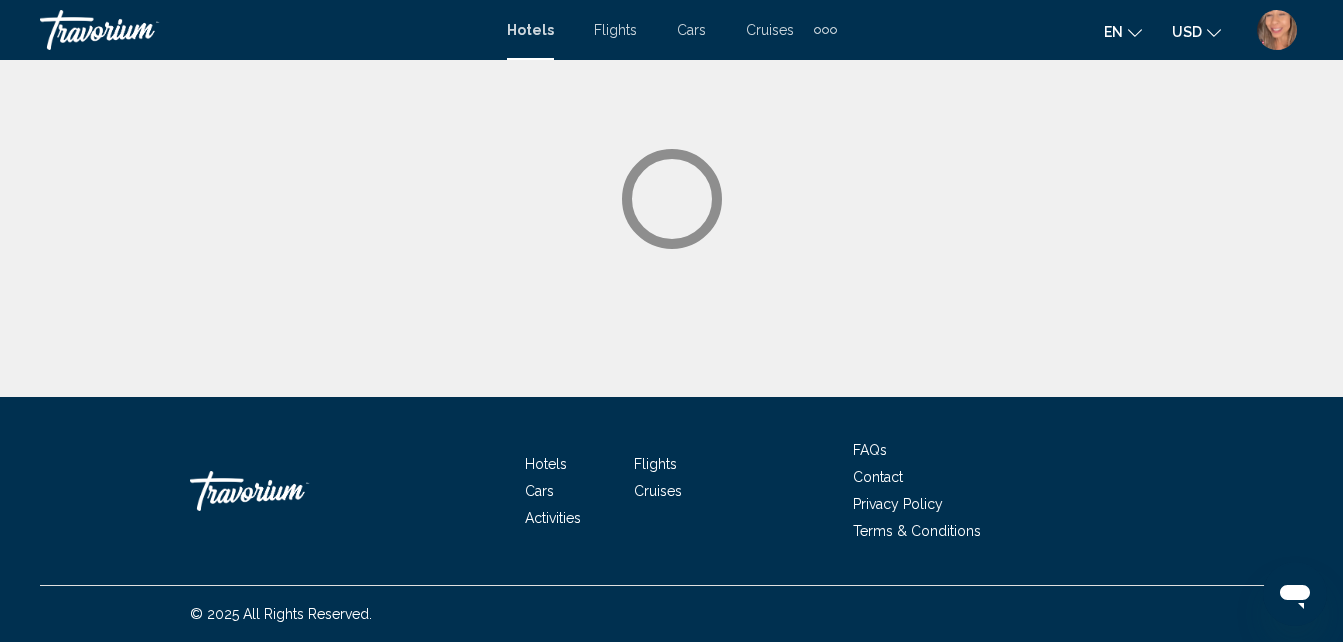 scroll, scrollTop: 0, scrollLeft: 0, axis: both 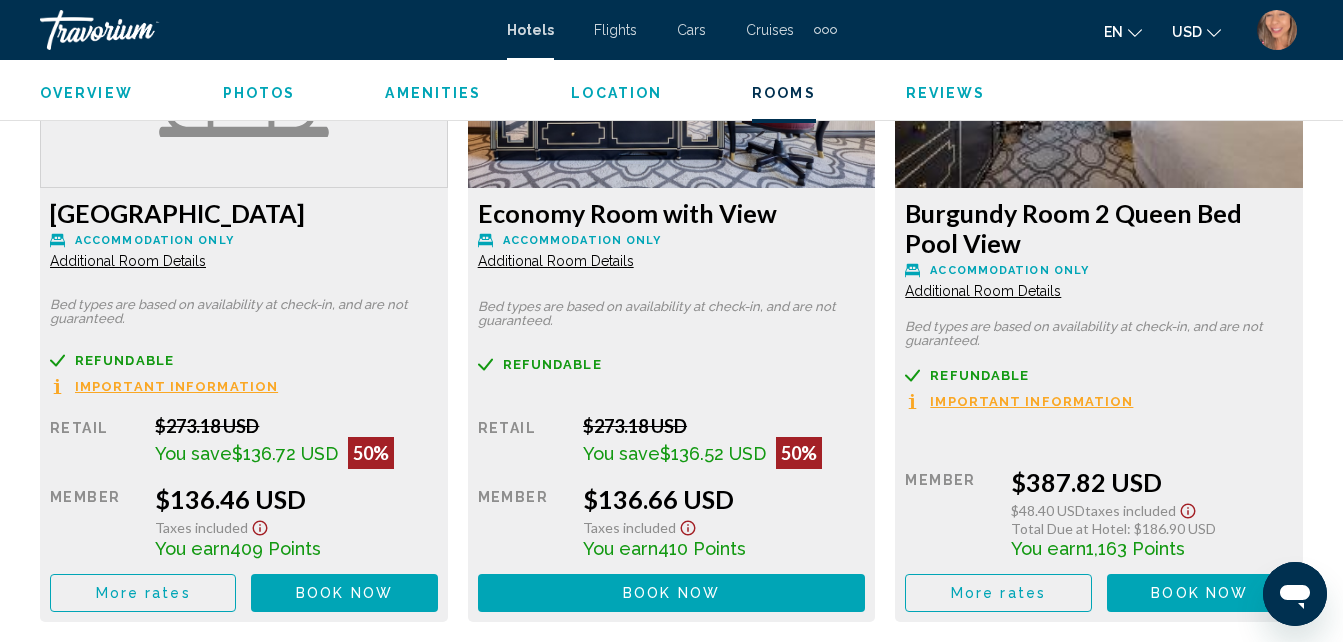 click on "Book now" at bounding box center (344, -5976) 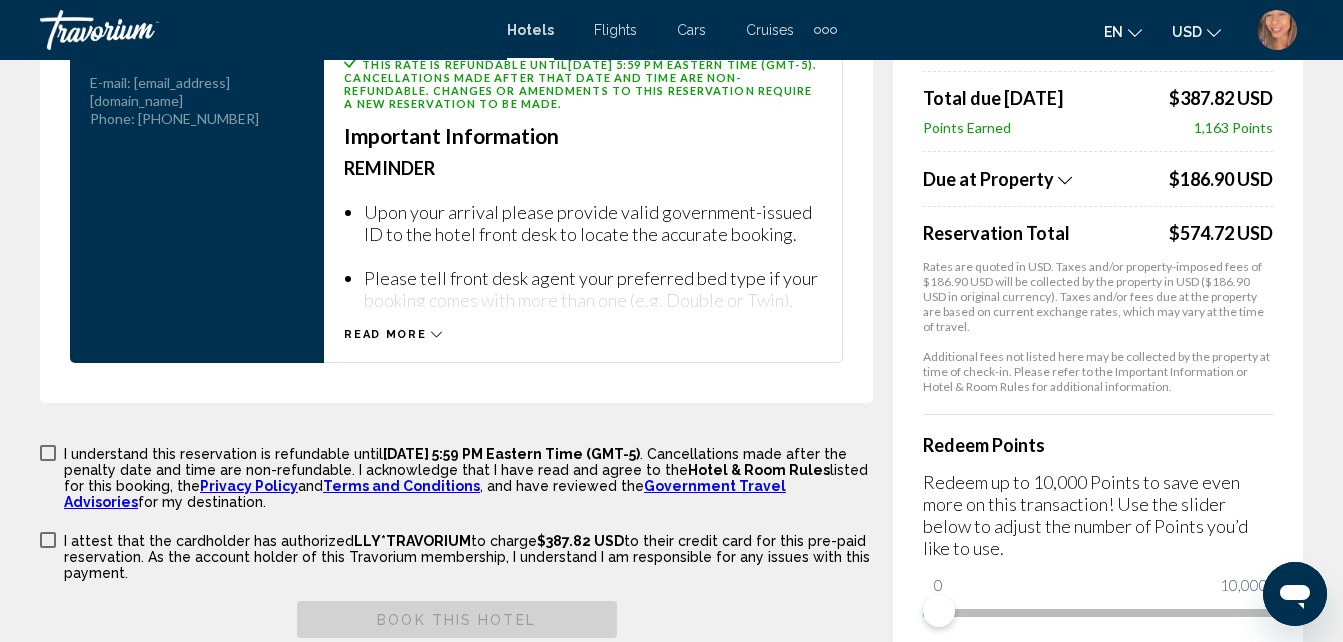 scroll, scrollTop: 3000, scrollLeft: 0, axis: vertical 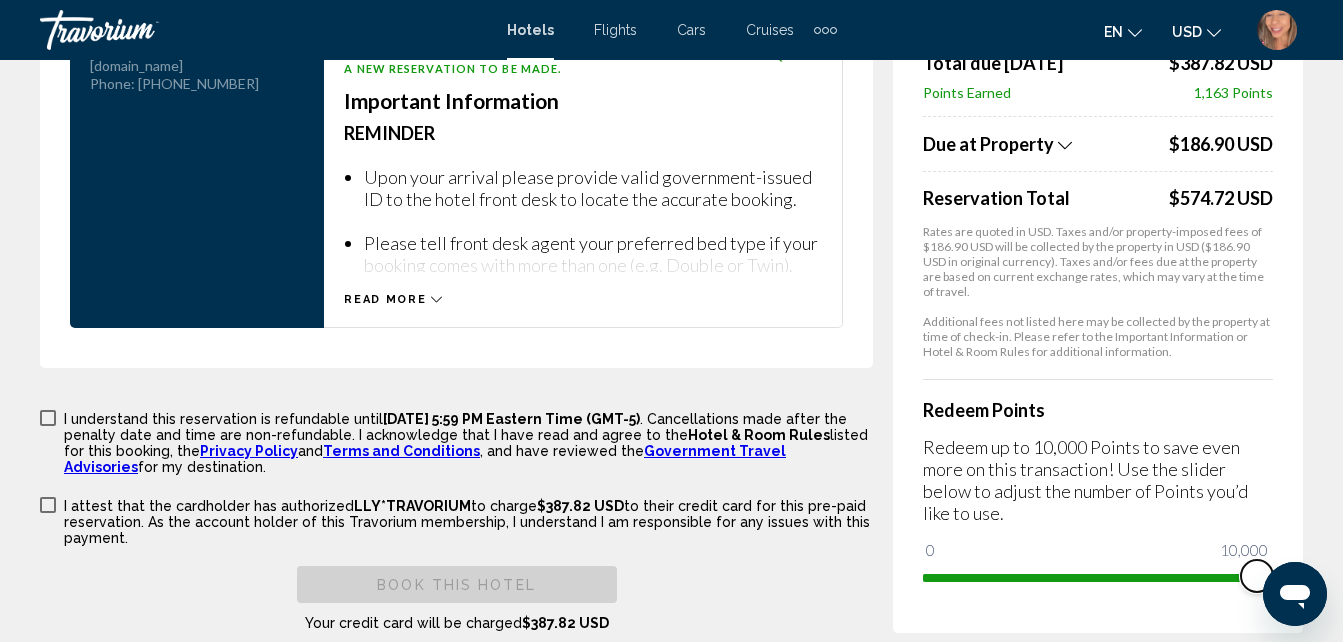 drag, startPoint x: 938, startPoint y: 512, endPoint x: 1277, endPoint y: 521, distance: 339.11945 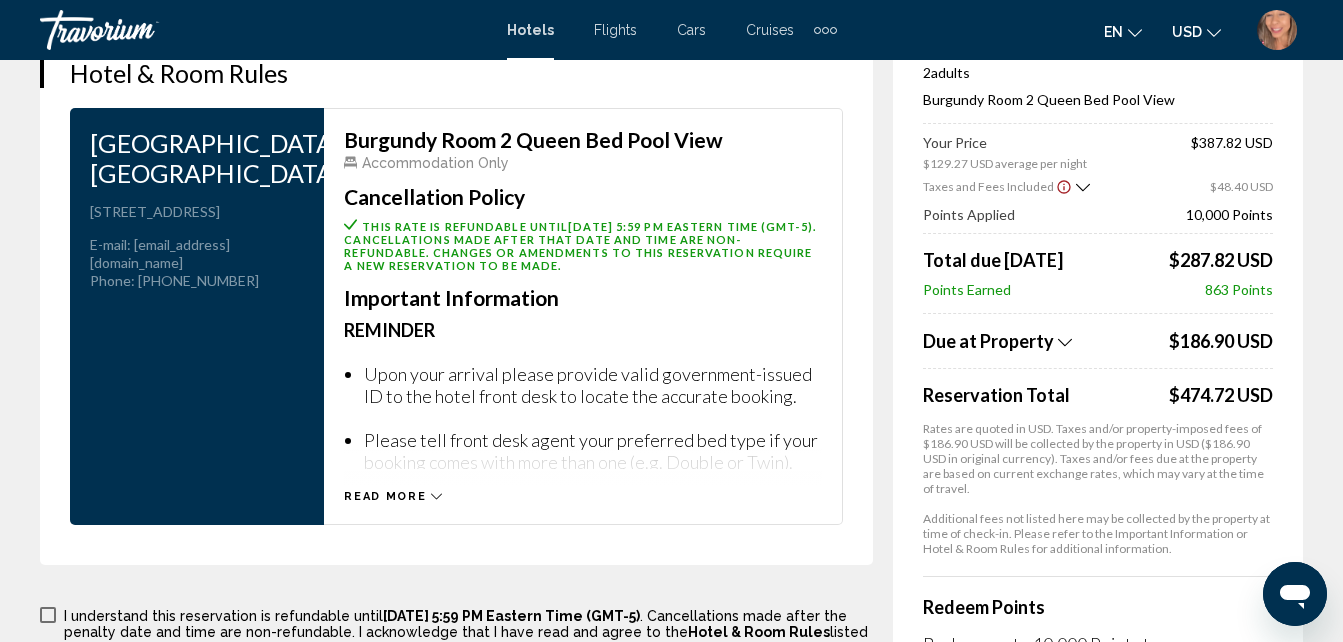 scroll, scrollTop: 2800, scrollLeft: 0, axis: vertical 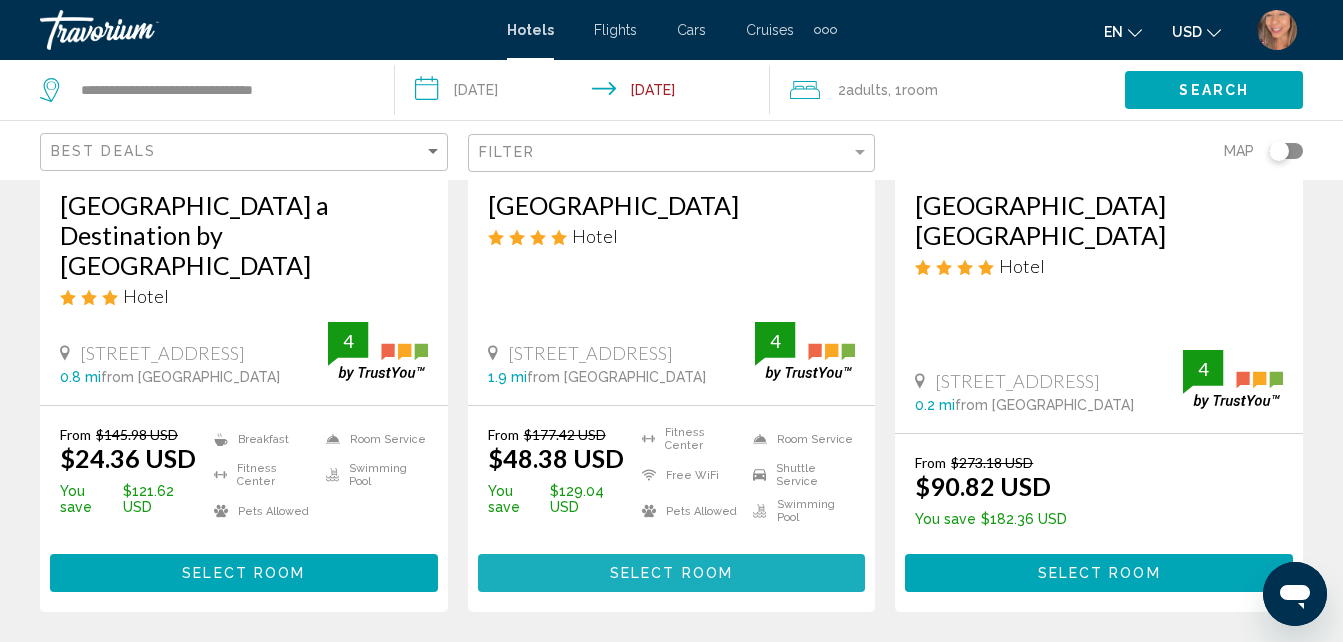 click on "Select Room" at bounding box center [671, 574] 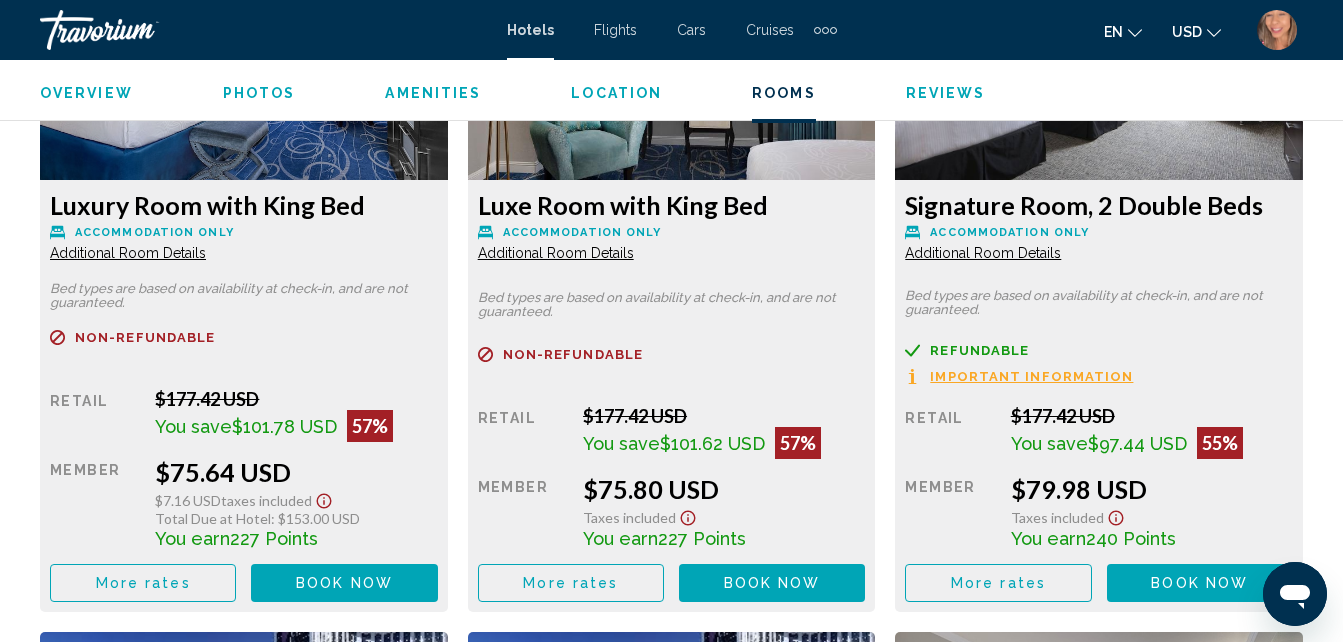 scroll, scrollTop: 3917, scrollLeft: 0, axis: vertical 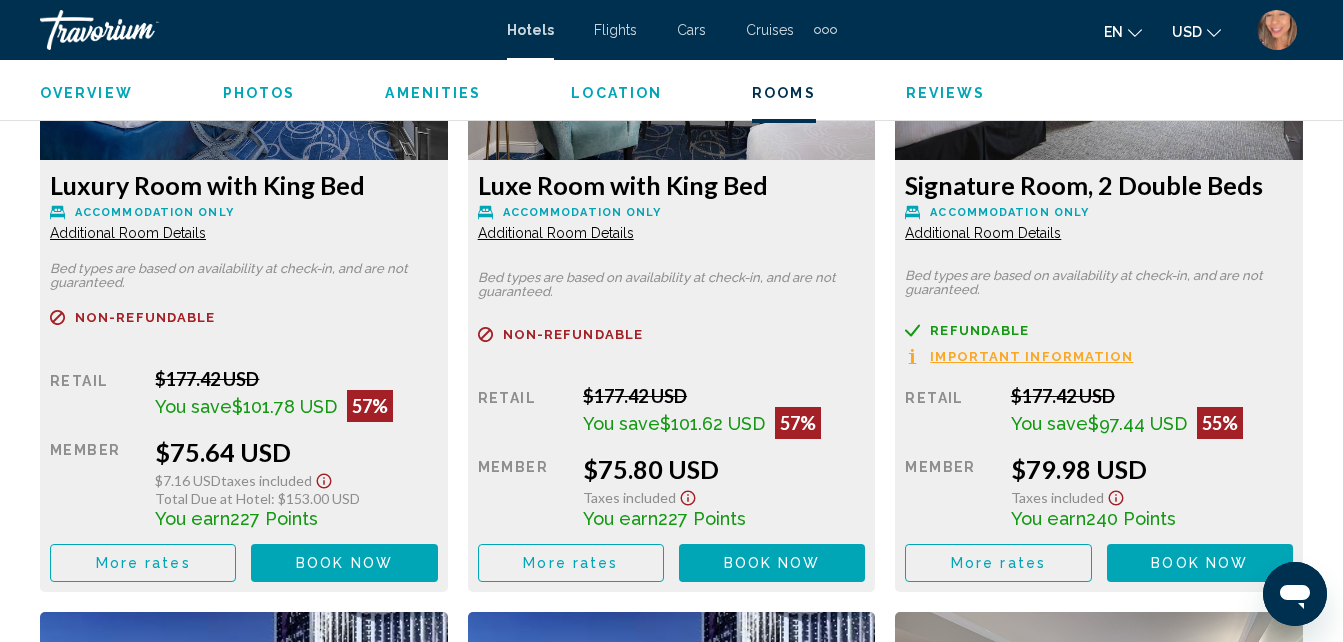 click on "Book now No longer available" at bounding box center [344, -139] 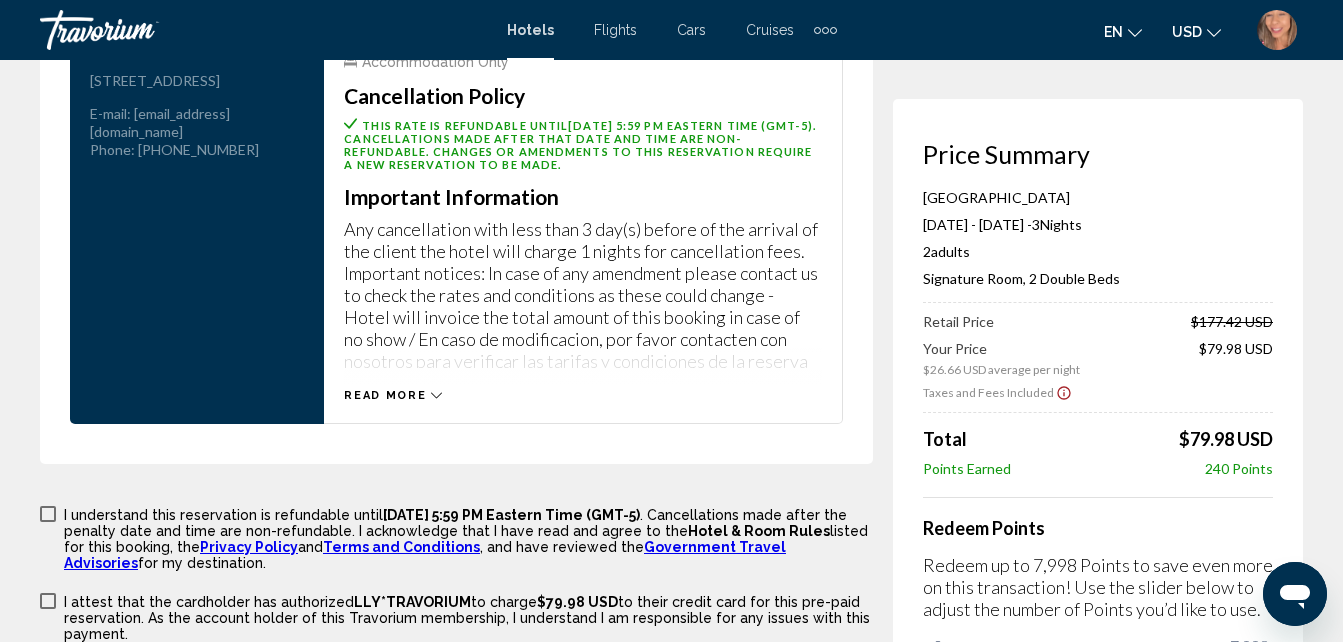 scroll, scrollTop: 3100, scrollLeft: 0, axis: vertical 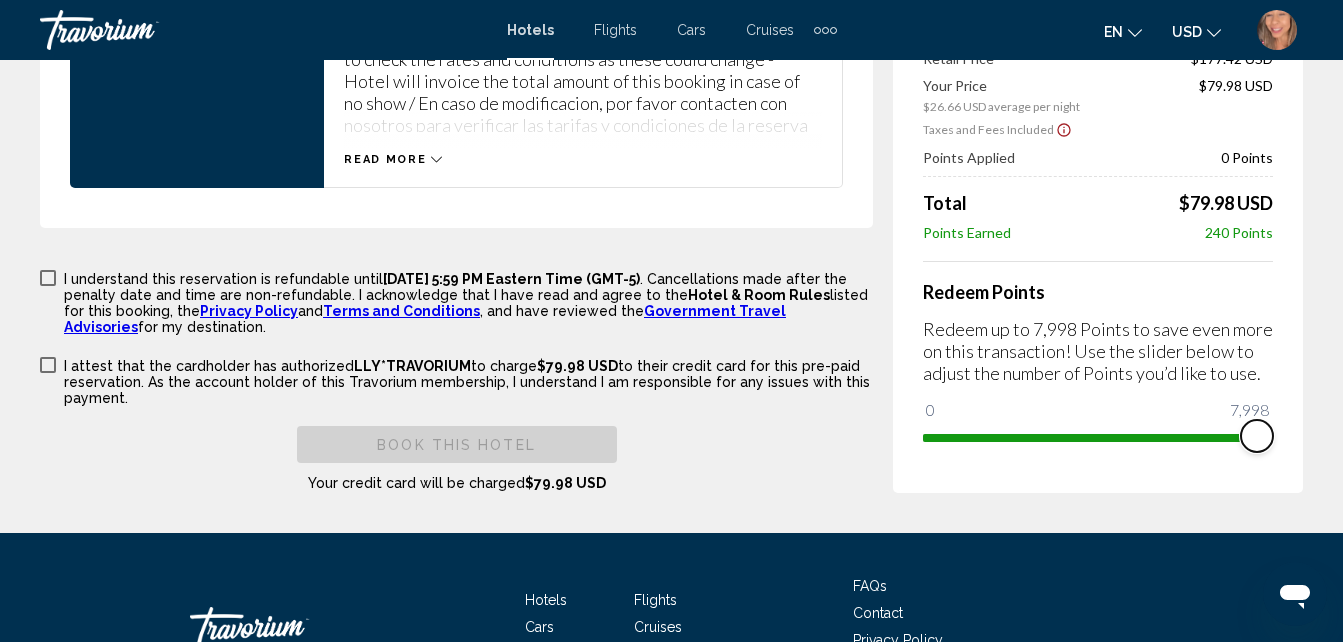 drag, startPoint x: 928, startPoint y: 454, endPoint x: 1345, endPoint y: 469, distance: 417.26968 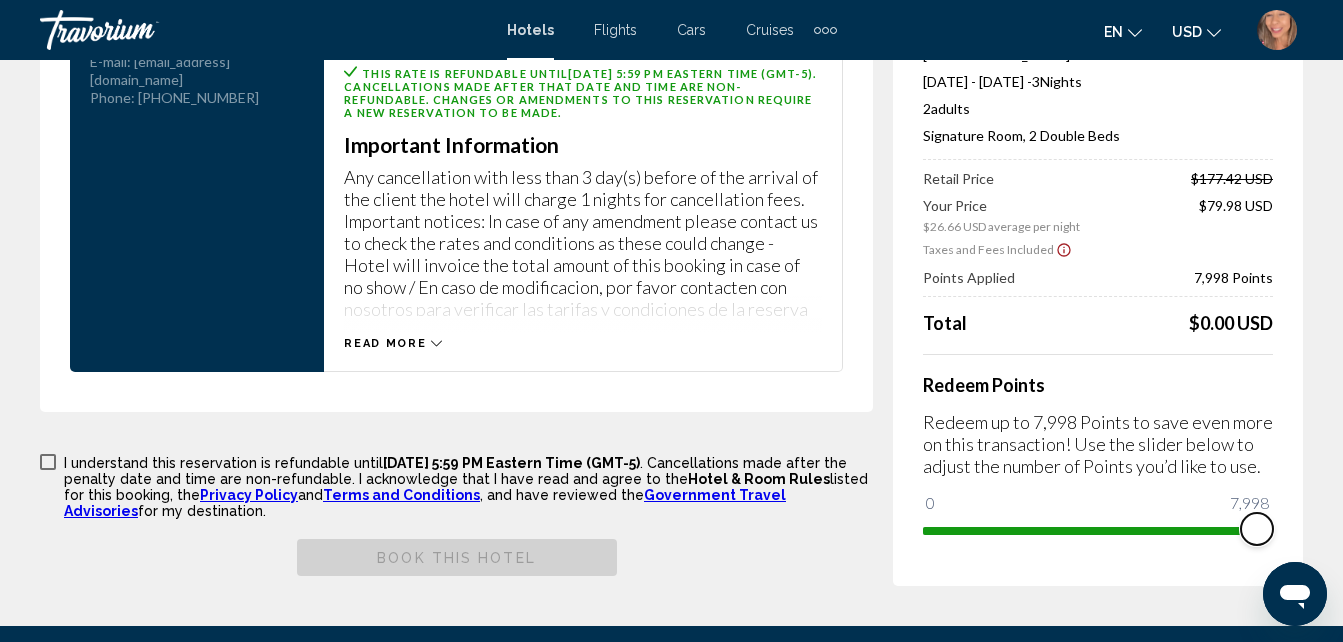 scroll, scrollTop: 1653, scrollLeft: 0, axis: vertical 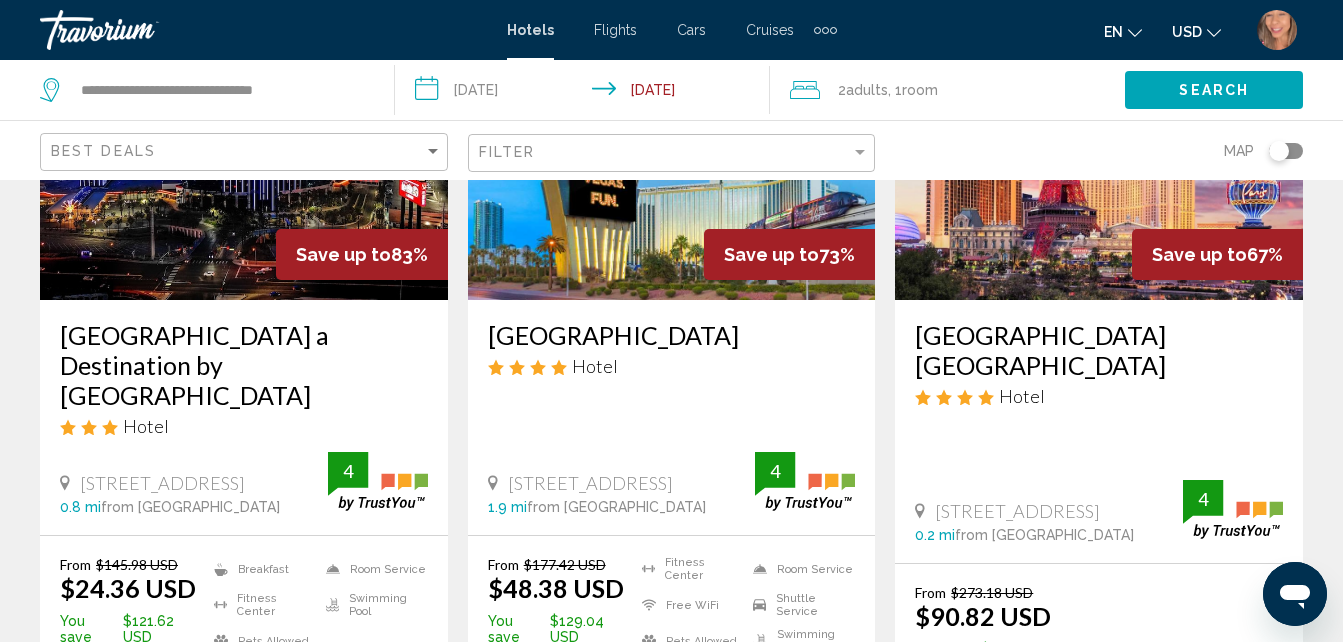 click on "Save up to  73%   [GEOGRAPHIC_DATA]
Hotel
[STREET_ADDRESS] 1.9 mi  from [GEOGRAPHIC_DATA] from hotel 4 From $177.42 USD $48.38 USD  You save  $129.04 USD
[GEOGRAPHIC_DATA]
Free WiFi
Pets Allowed
Room Service
Shuttle Service
Swimming Pool  4 Select Room" at bounding box center (672, 361) 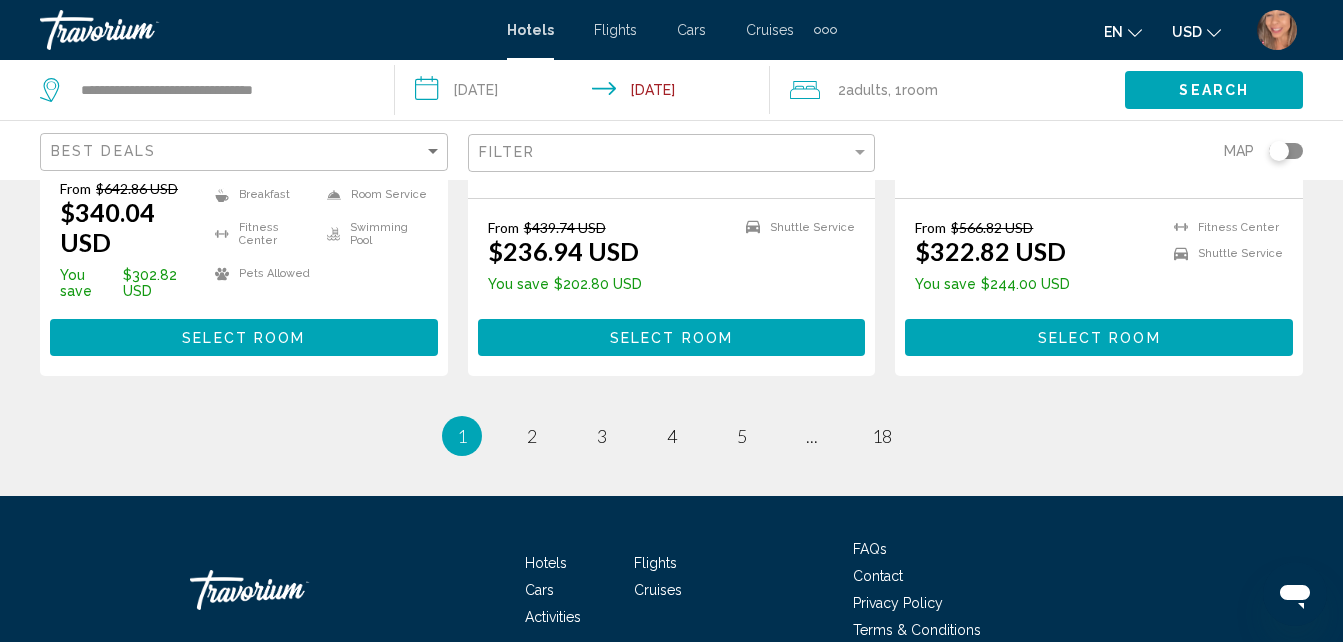 scroll, scrollTop: 2947, scrollLeft: 0, axis: vertical 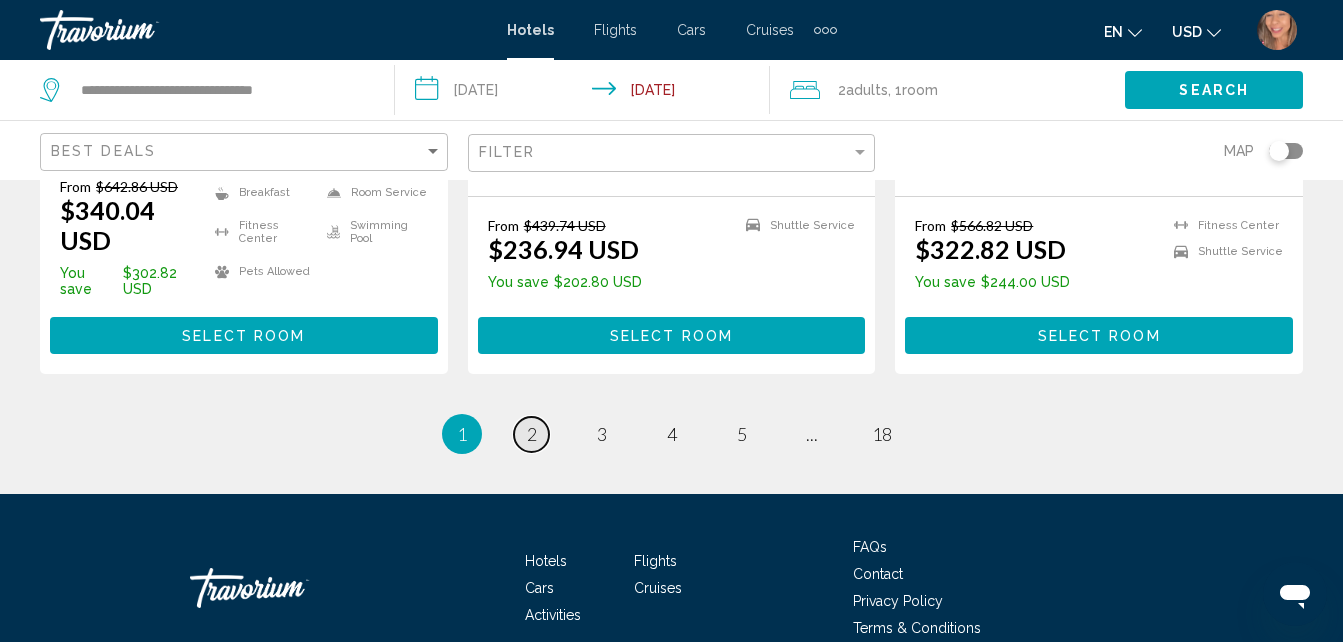 click on "page  2" at bounding box center (531, 434) 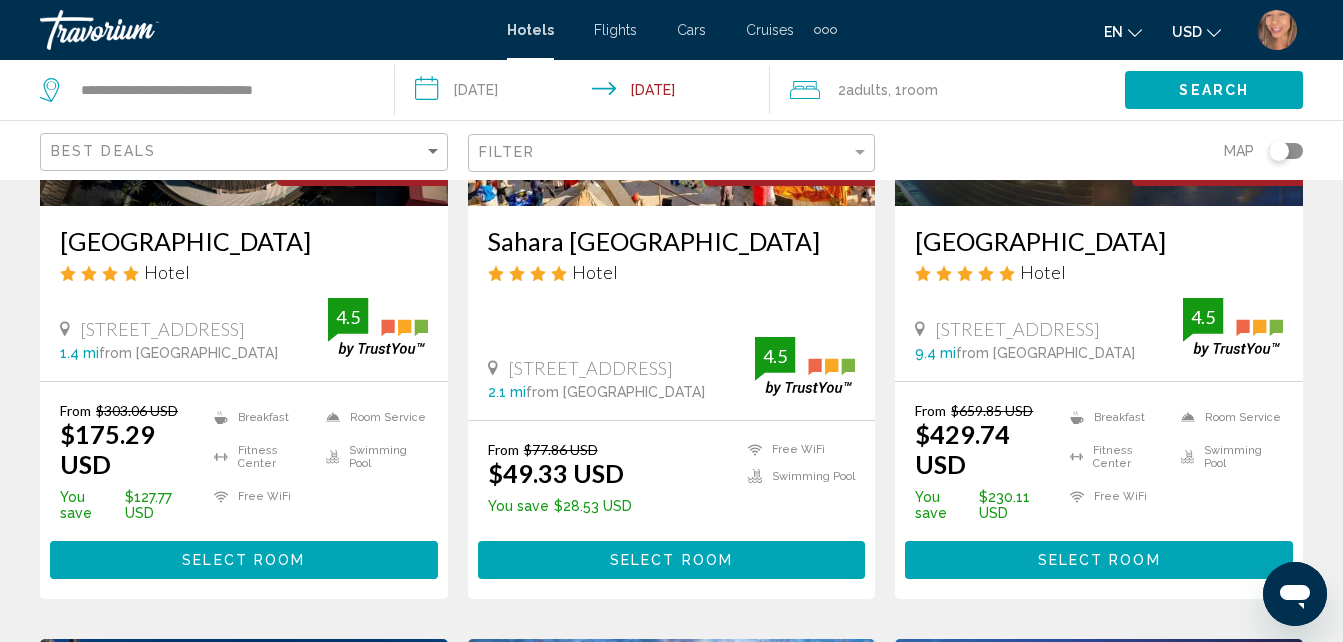 scroll, scrollTop: 368, scrollLeft: 0, axis: vertical 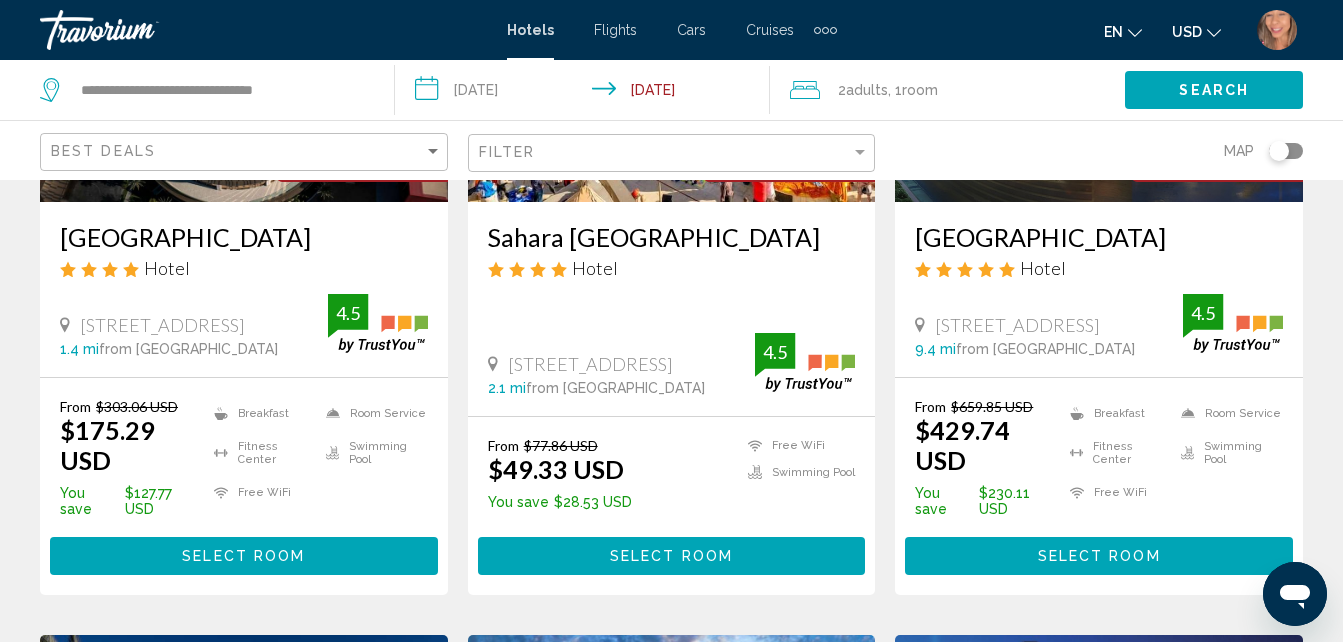 click on "Flights" at bounding box center [615, 30] 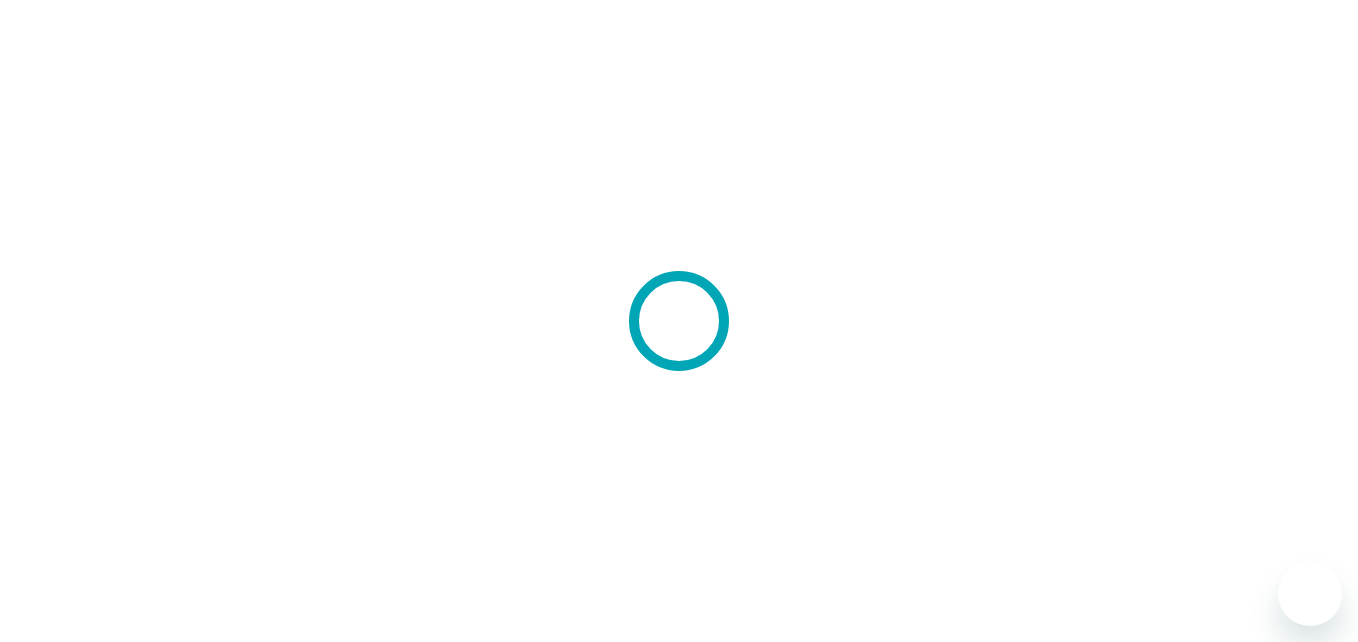 scroll, scrollTop: 0, scrollLeft: 0, axis: both 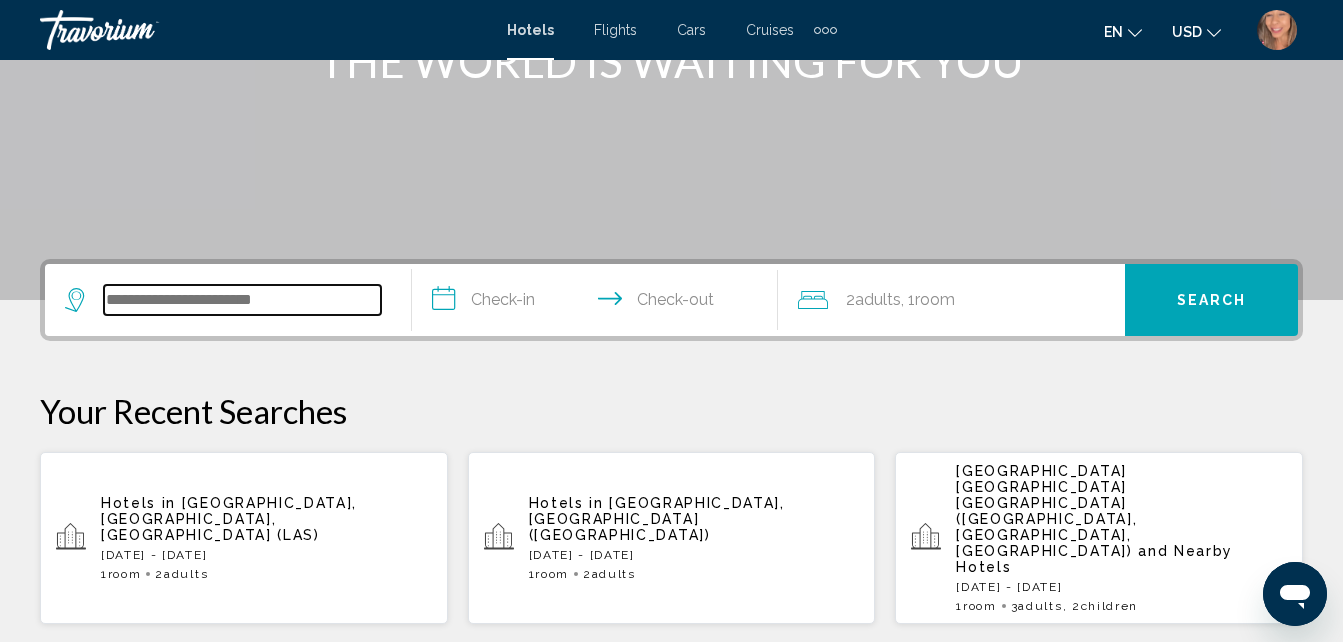click at bounding box center [242, 300] 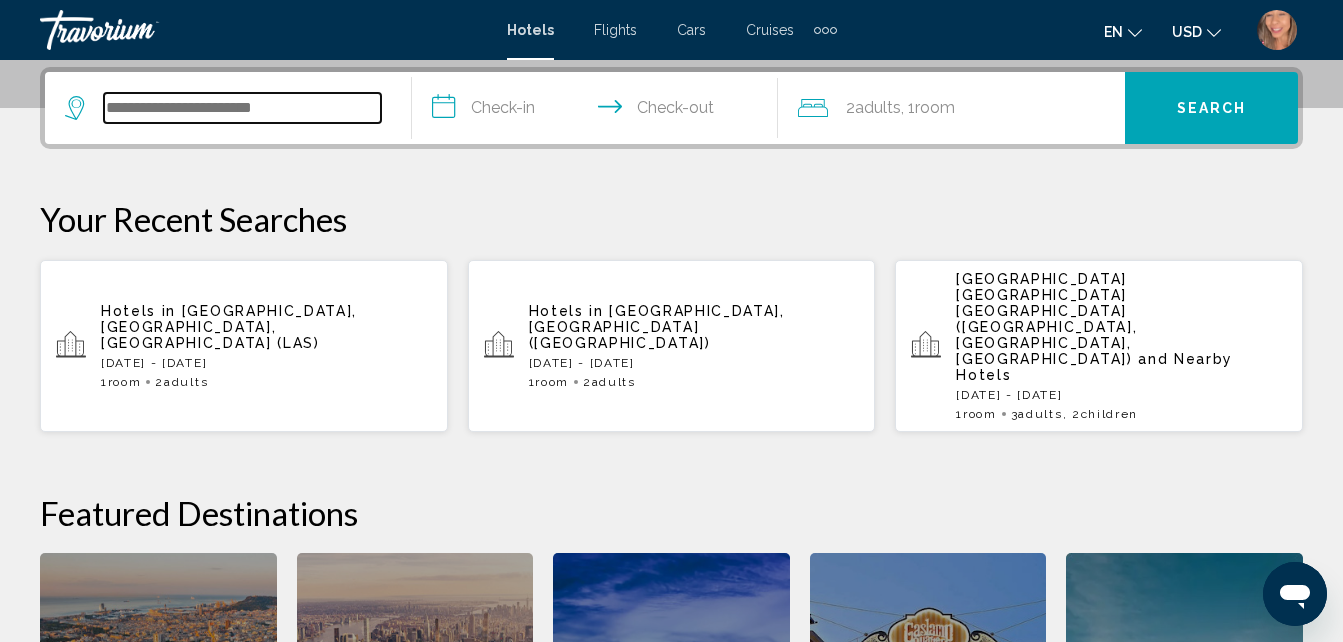 scroll, scrollTop: 494, scrollLeft: 0, axis: vertical 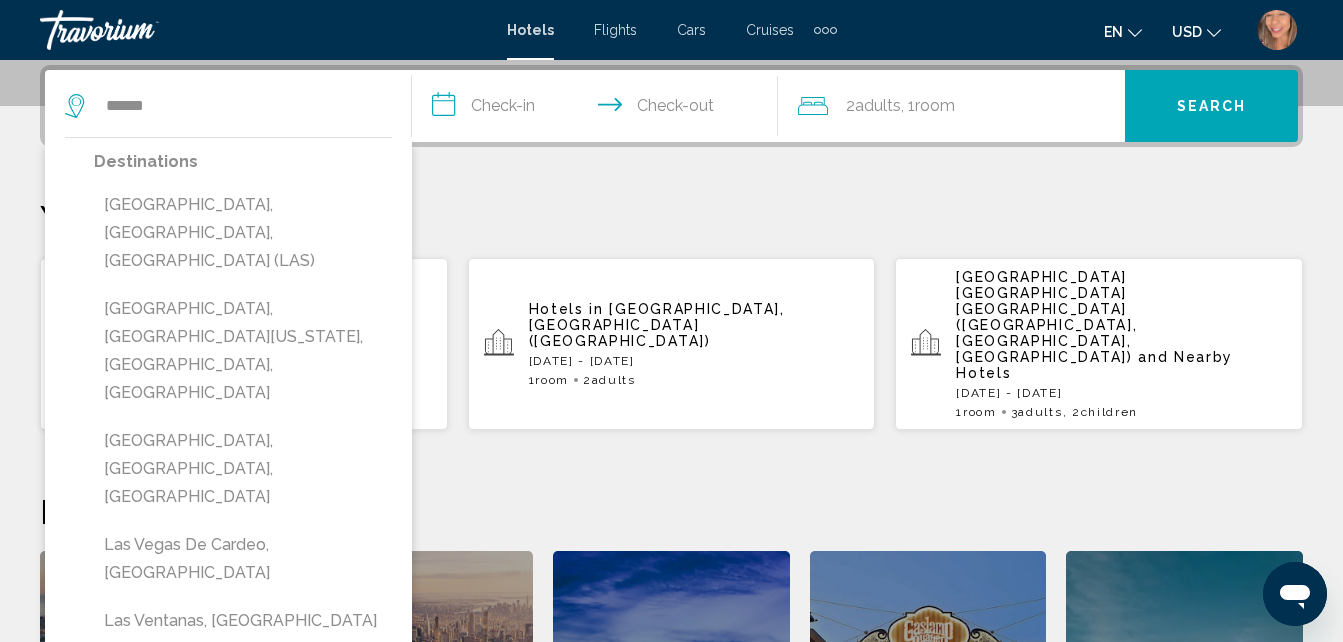 click on "[GEOGRAPHIC_DATA], [GEOGRAPHIC_DATA], [GEOGRAPHIC_DATA] (LAS)" at bounding box center [243, 233] 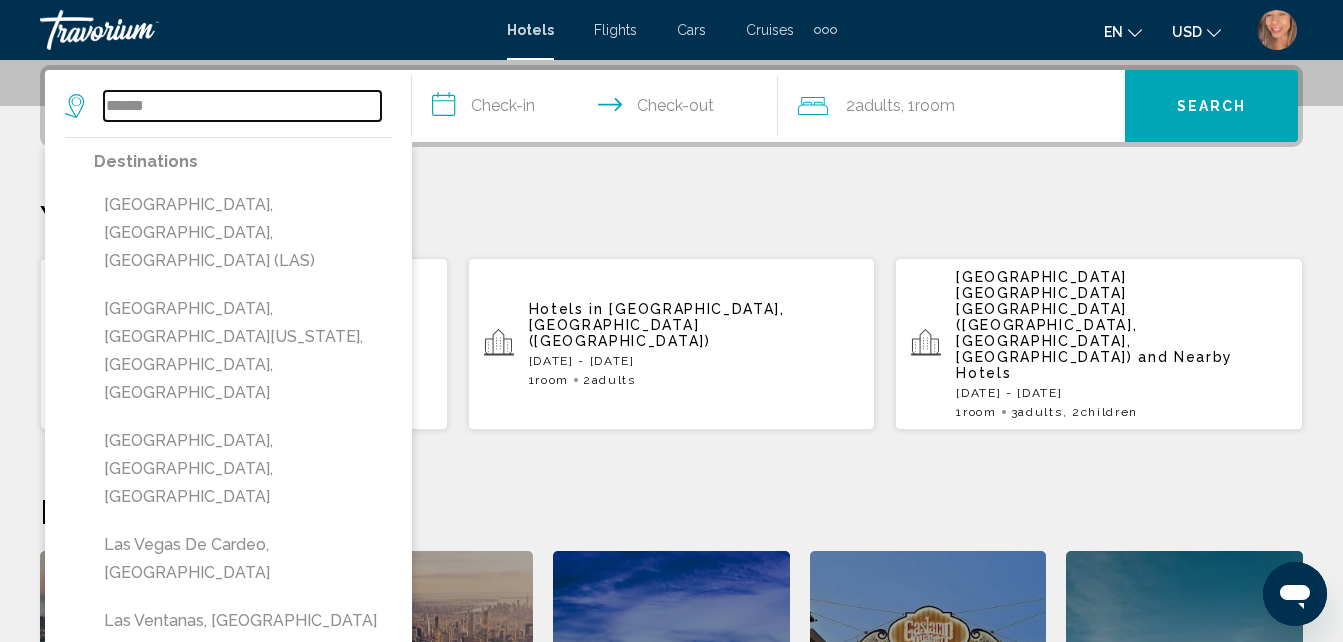 type on "**********" 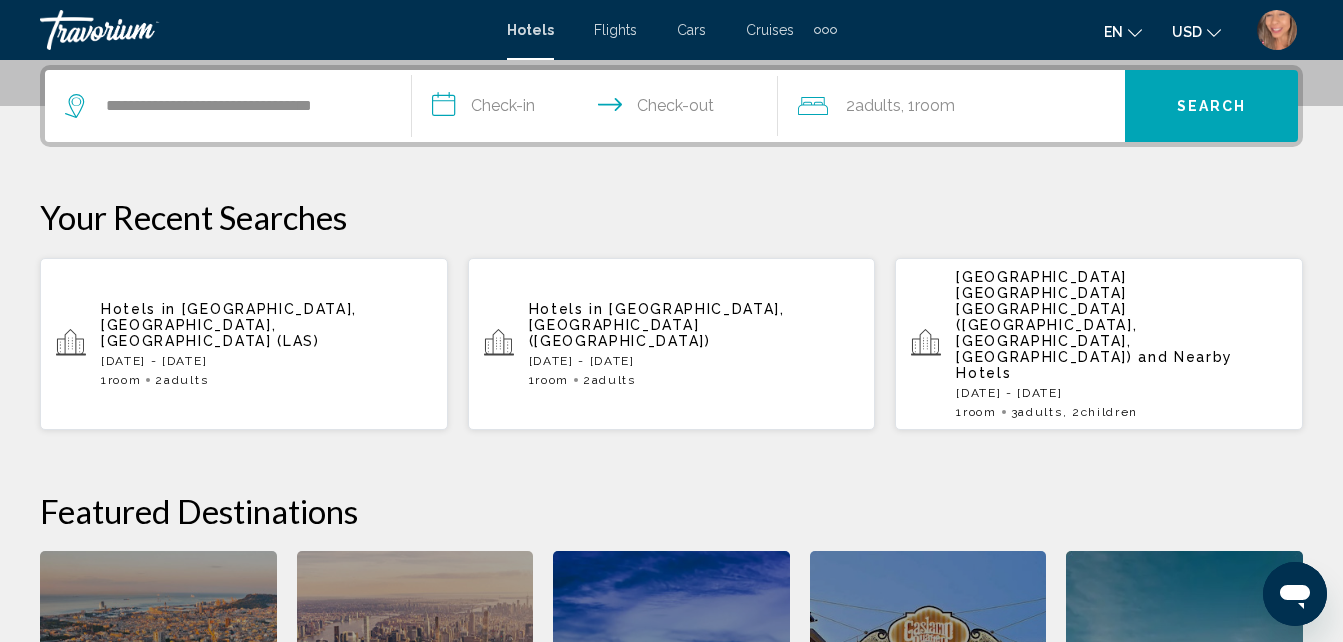 click on "**********" at bounding box center (599, 109) 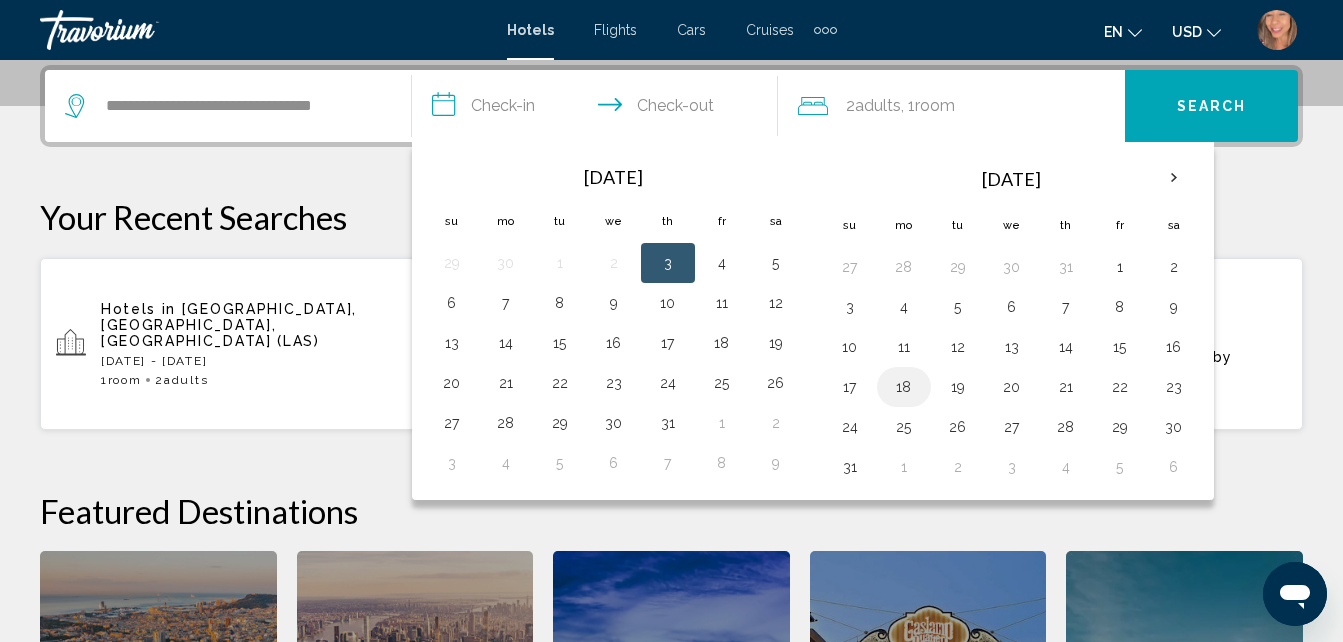 click on "18" at bounding box center [904, 387] 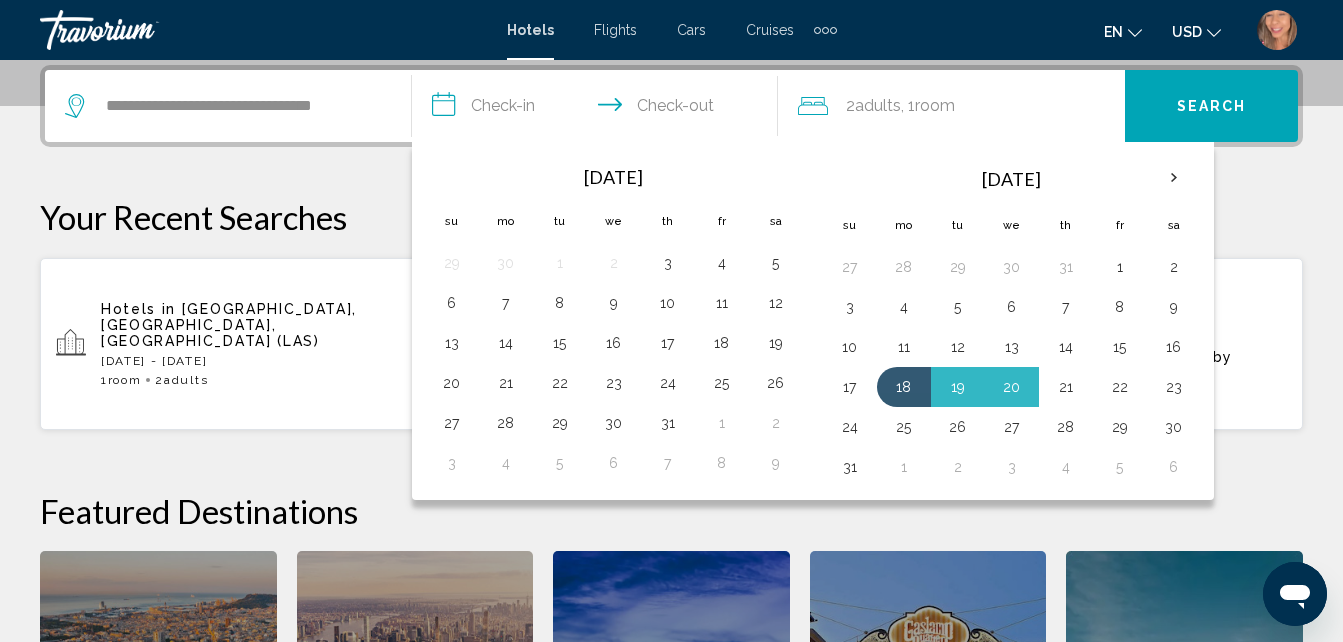 click on "21" at bounding box center (1066, 387) 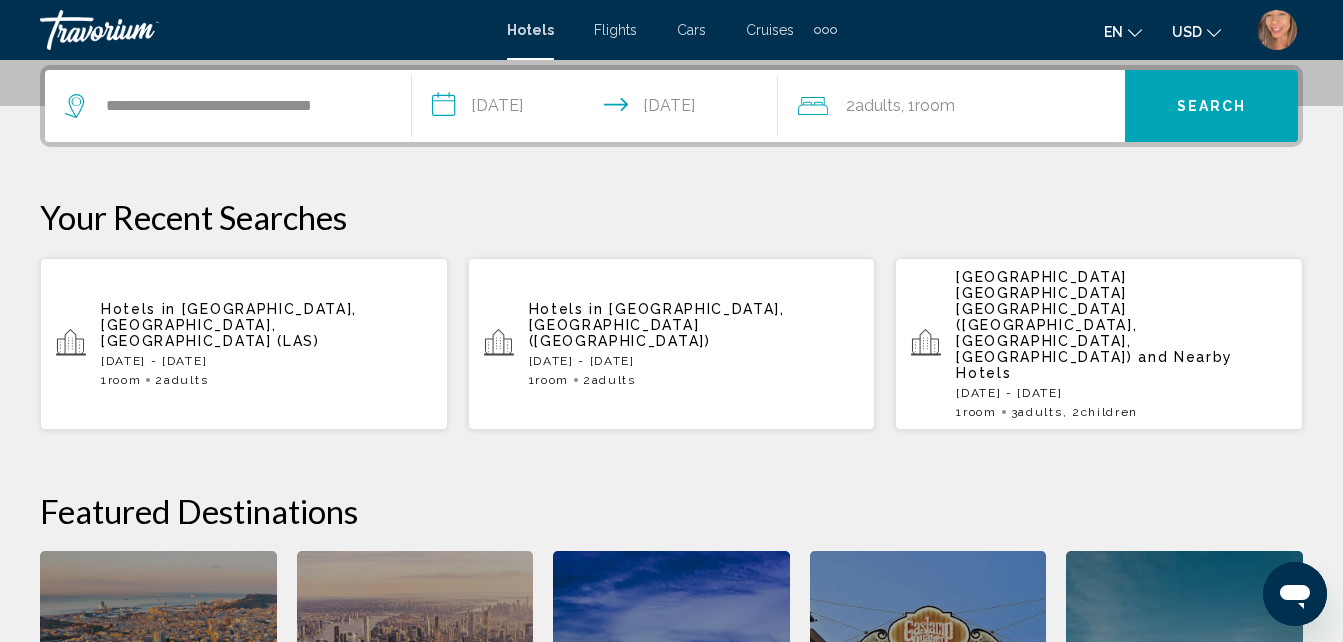 click on "Search" at bounding box center [1211, 106] 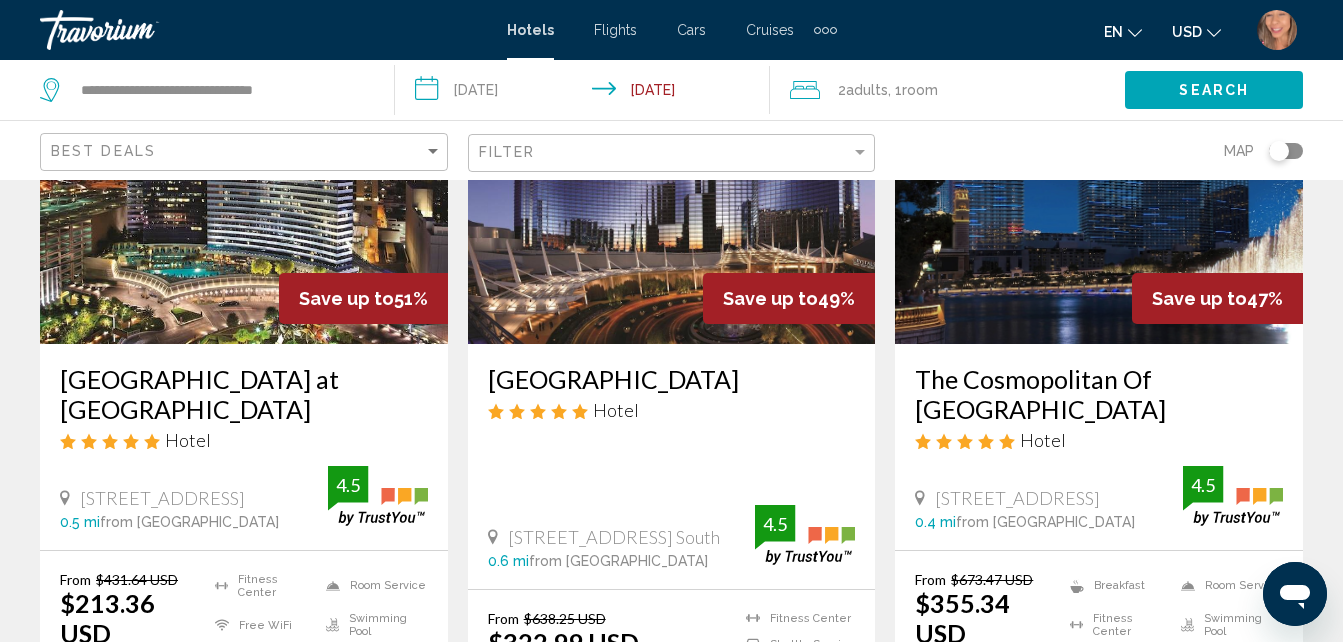 scroll, scrollTop: 2700, scrollLeft: 0, axis: vertical 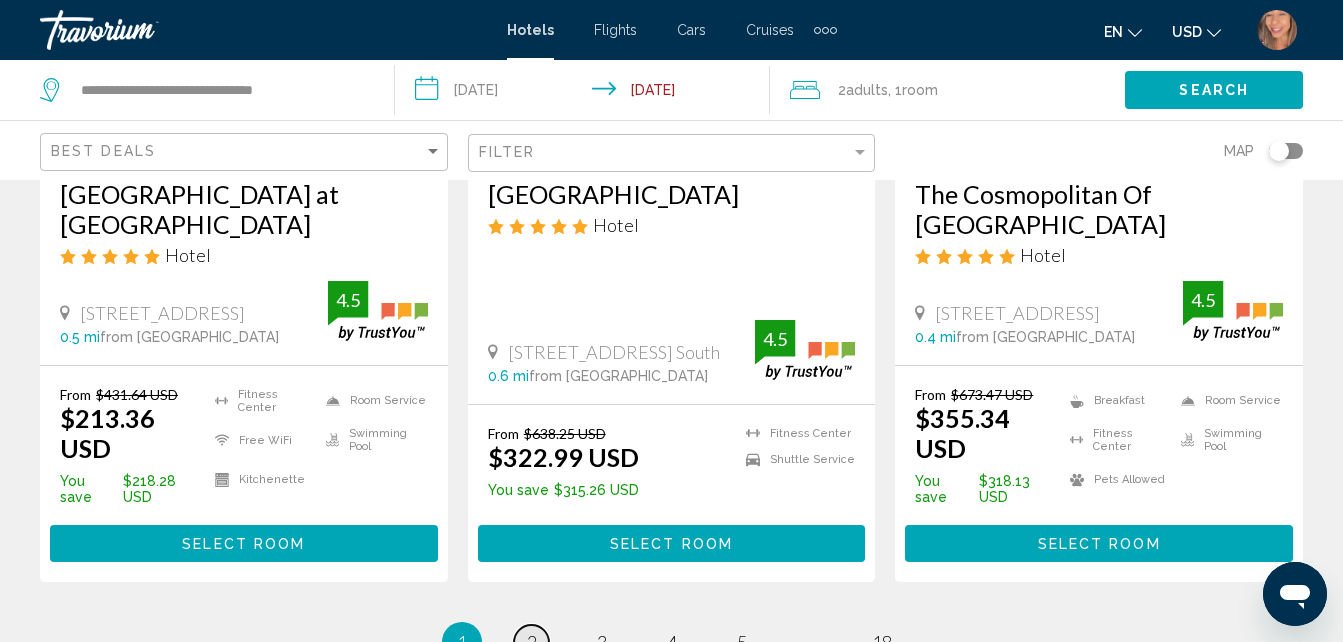 click on "page  2" at bounding box center [531, 642] 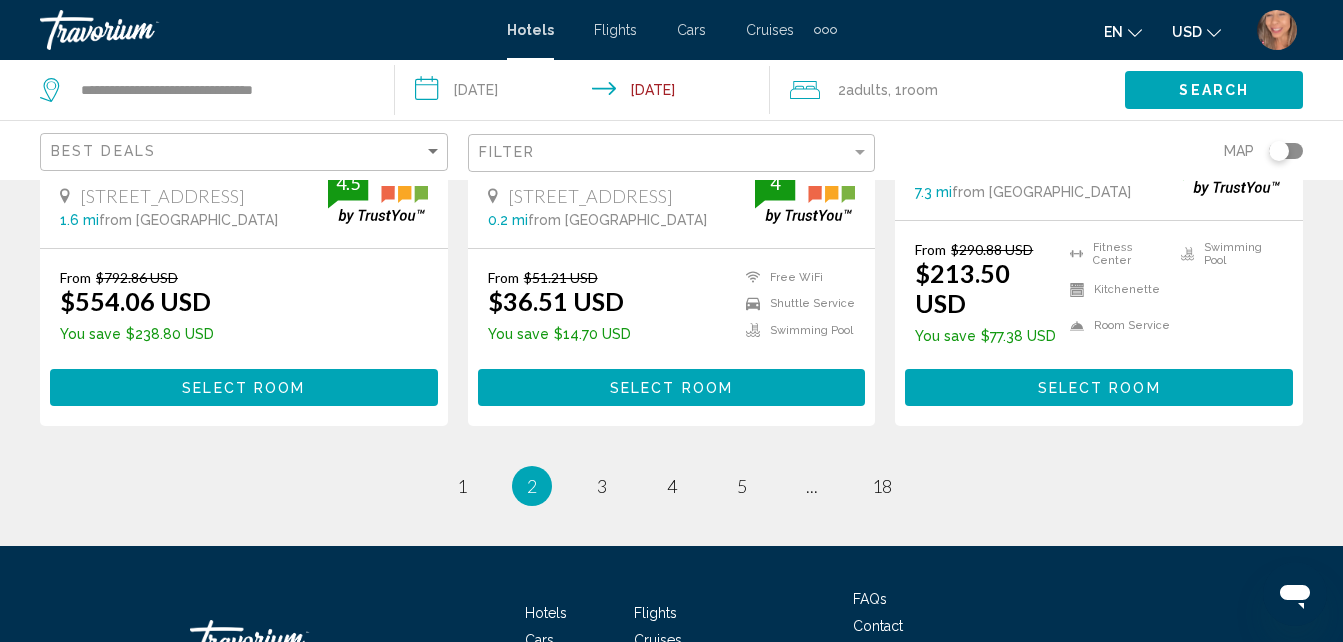 scroll, scrollTop: 2911, scrollLeft: 0, axis: vertical 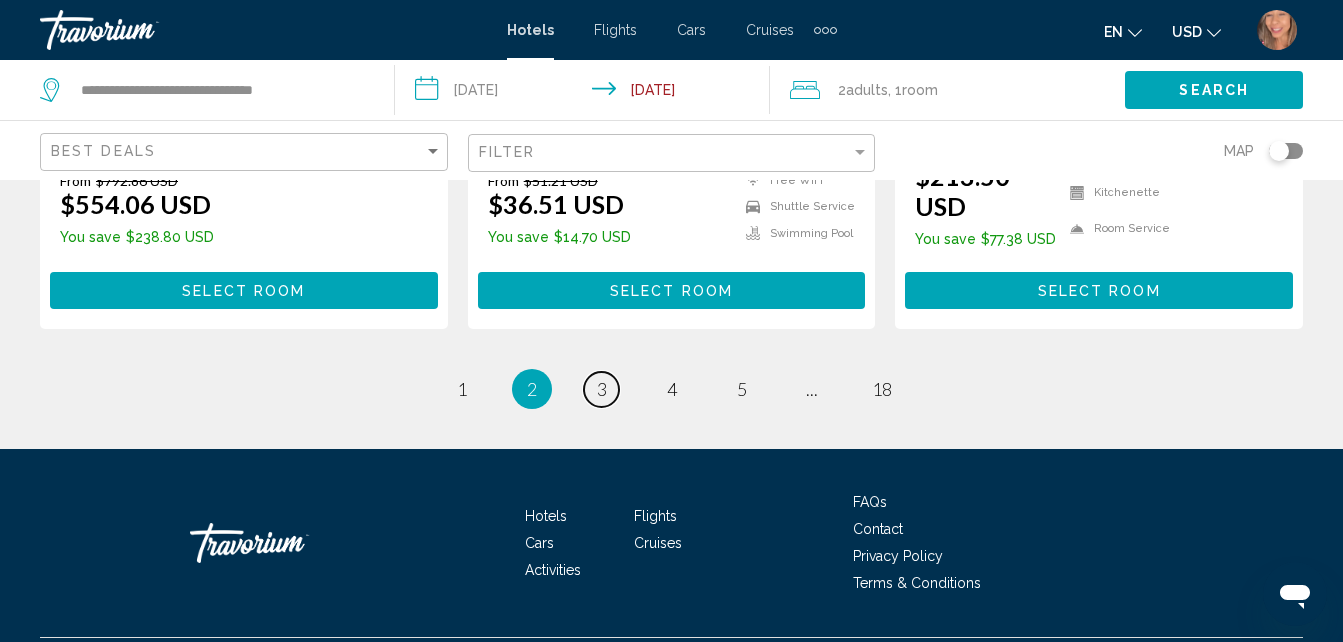 click on "page  3" at bounding box center [601, 389] 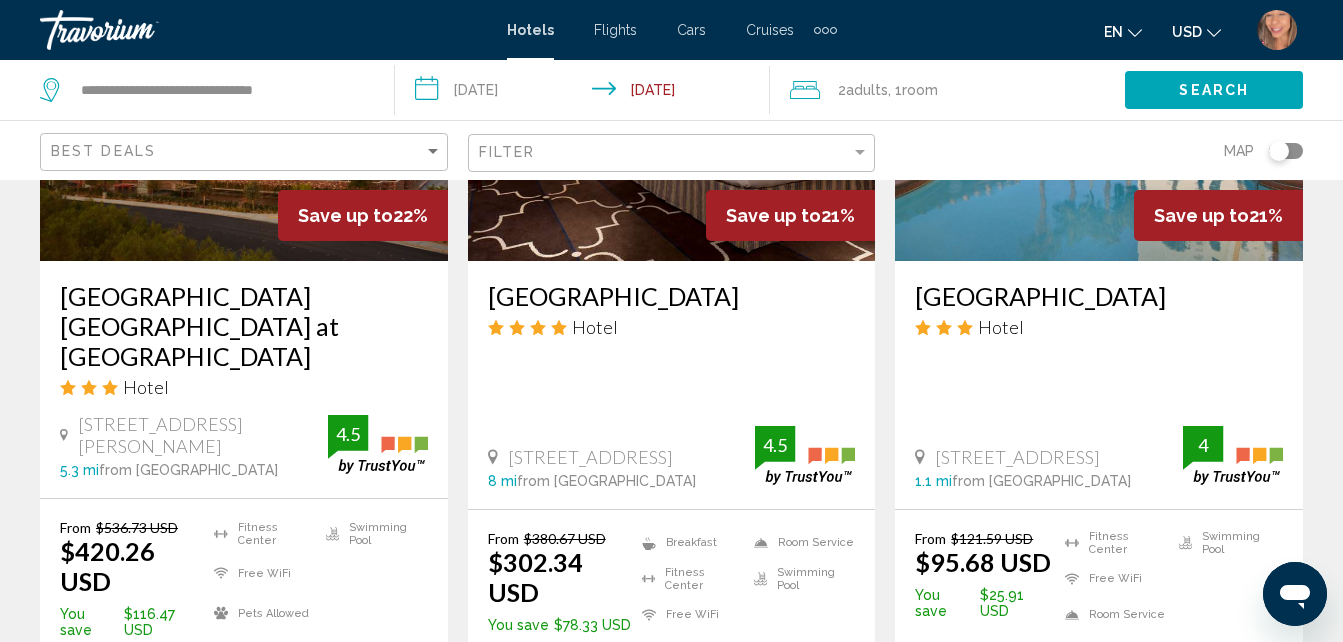 scroll, scrollTop: 2634, scrollLeft: 0, axis: vertical 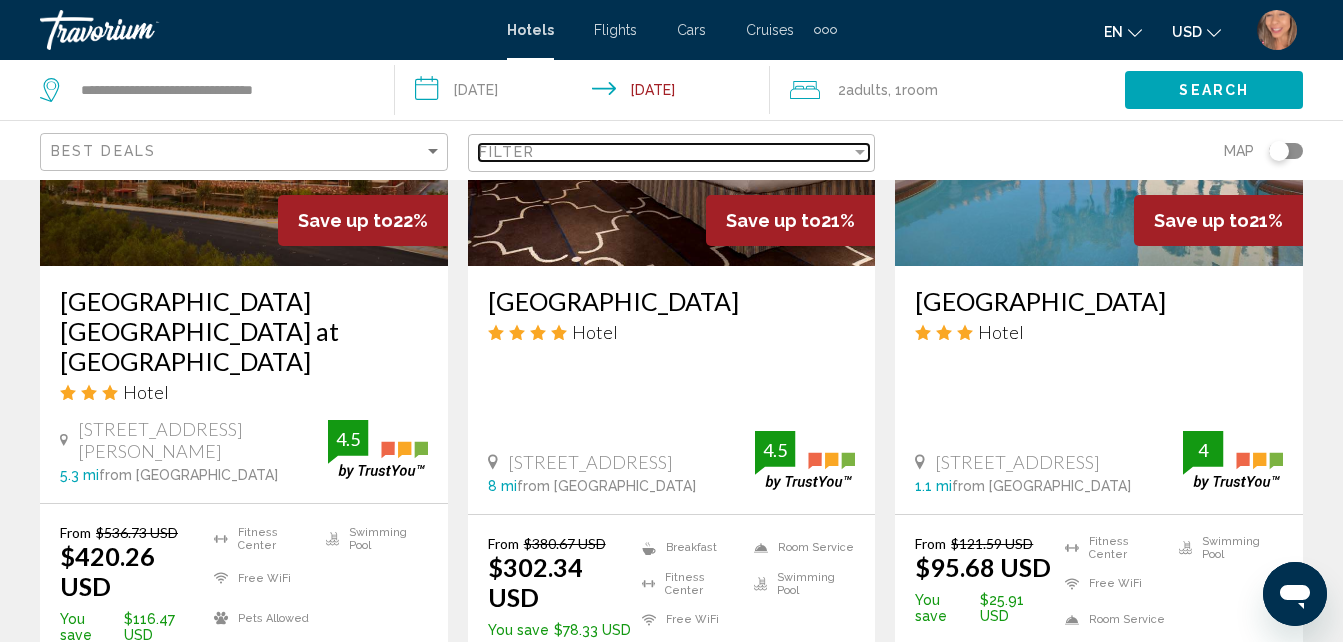 click on "Filter" at bounding box center (665, 152) 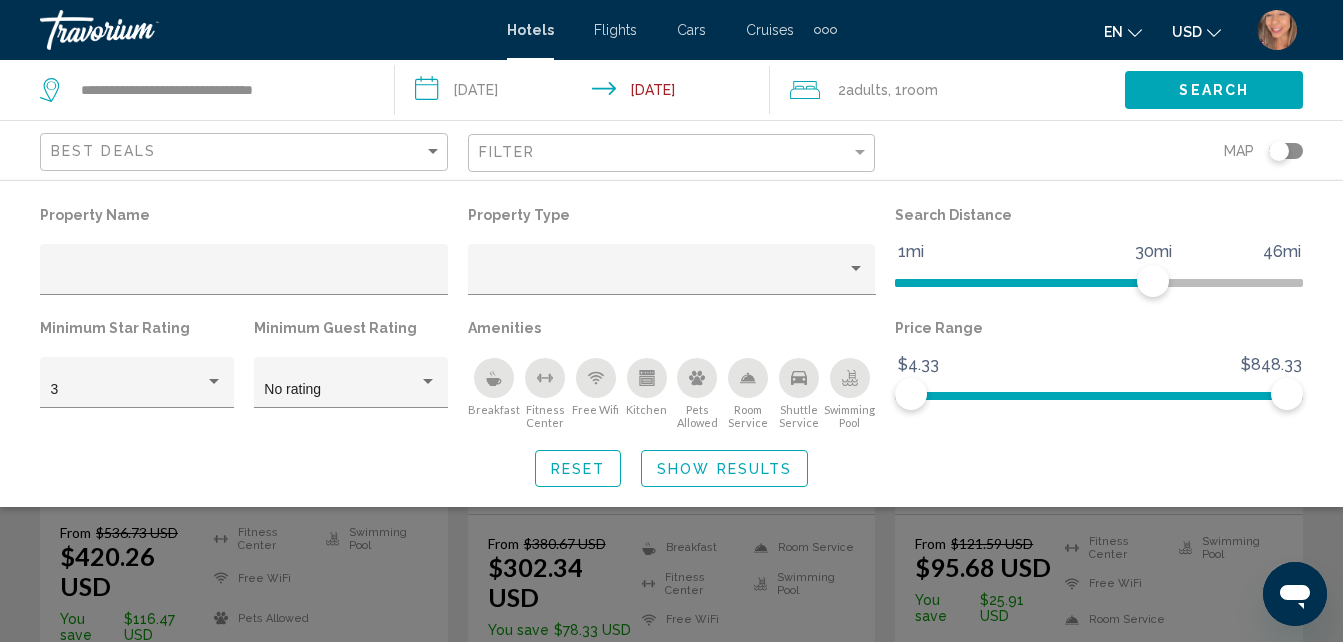 click 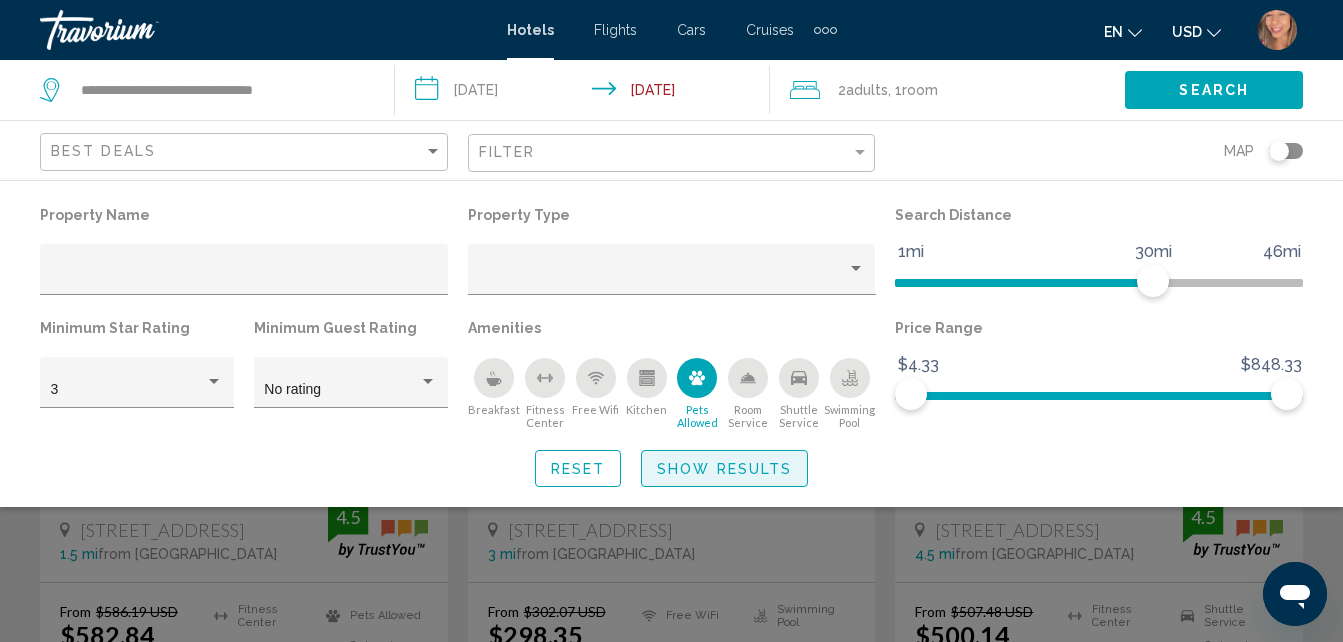 click on "Show Results" 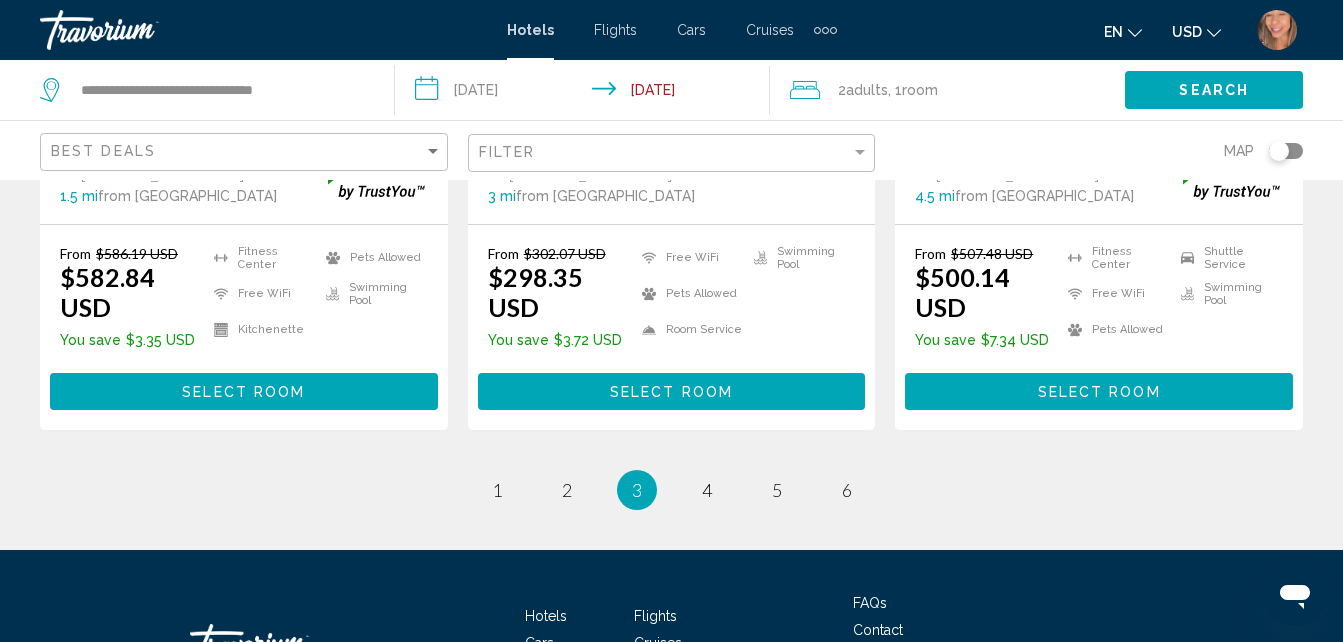 scroll, scrollTop: 3034, scrollLeft: 0, axis: vertical 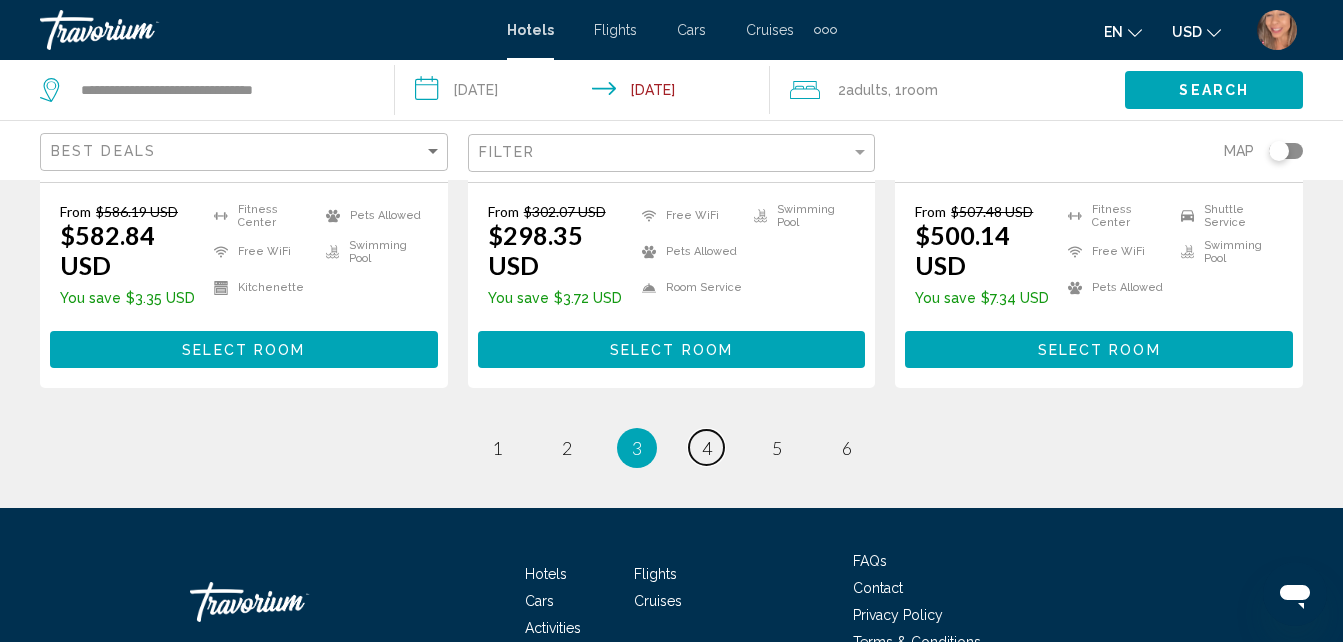 drag, startPoint x: 704, startPoint y: 360, endPoint x: 702, endPoint y: 372, distance: 12.165525 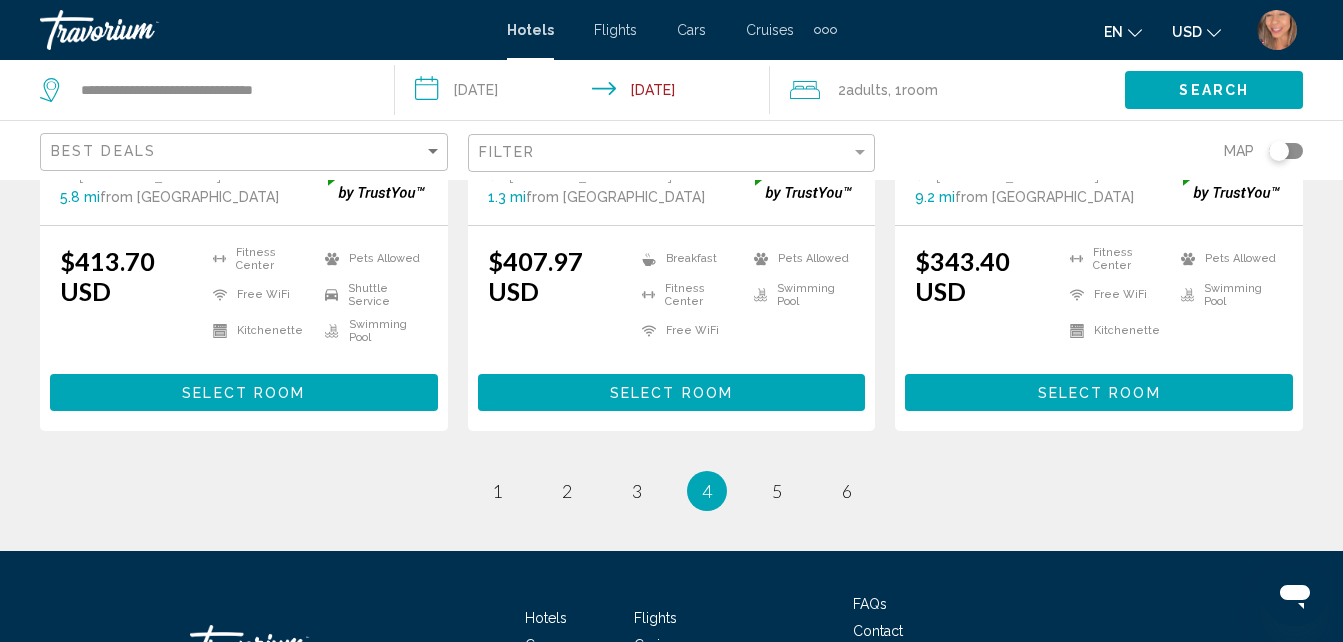 scroll, scrollTop: 3000, scrollLeft: 0, axis: vertical 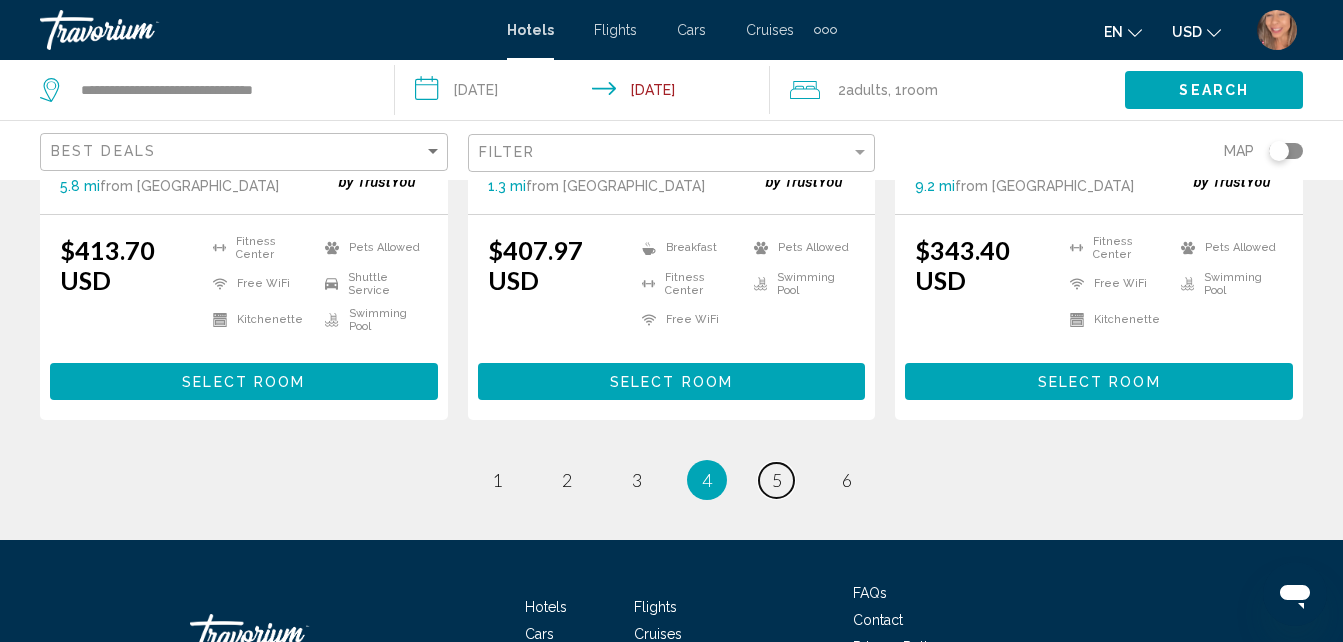 click on "page  5" at bounding box center [776, 480] 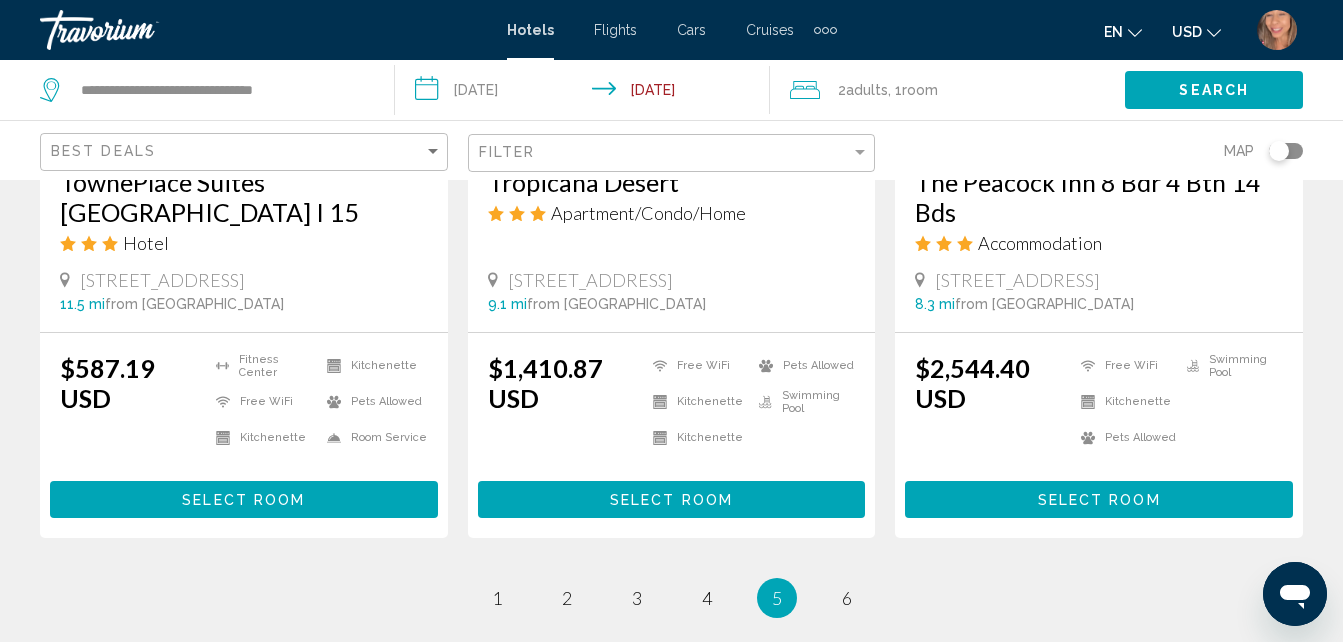 scroll, scrollTop: 2900, scrollLeft: 0, axis: vertical 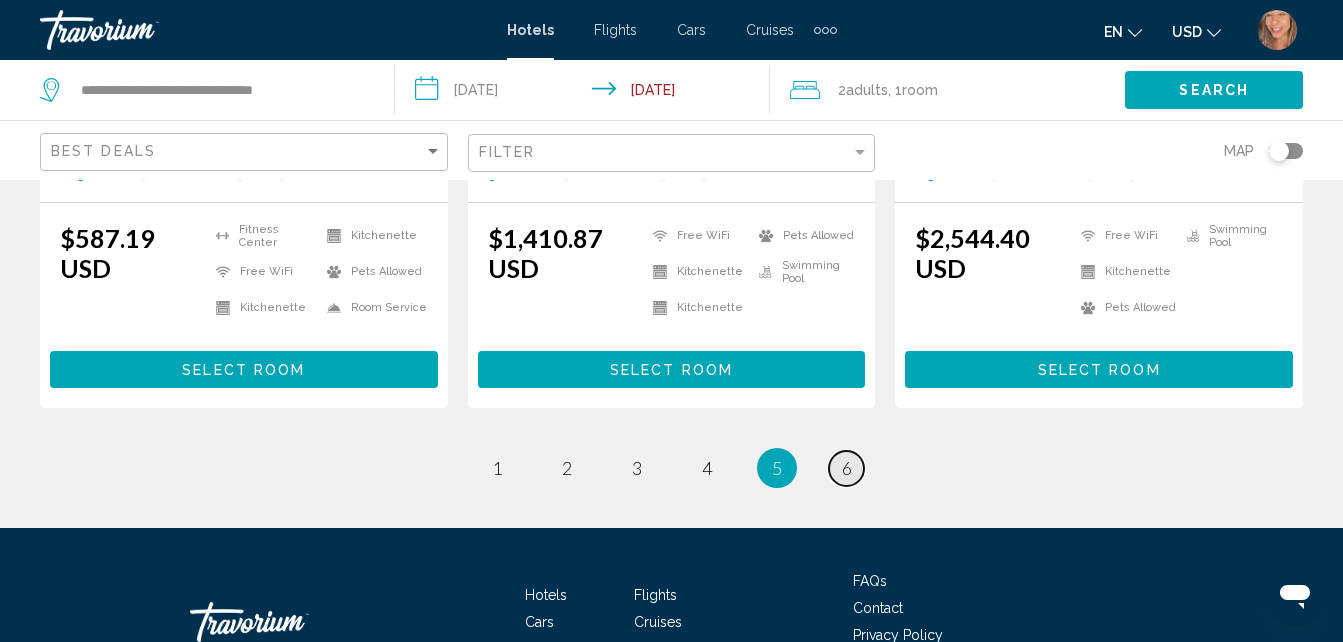 click on "6" at bounding box center (847, 468) 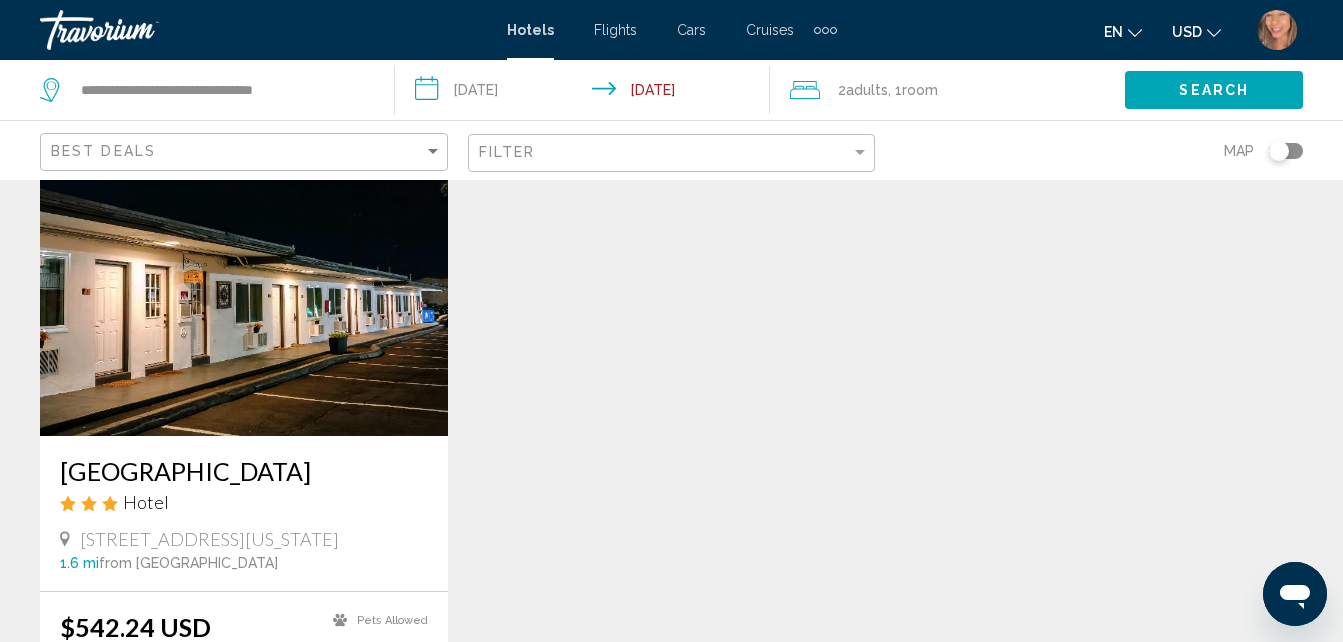 scroll, scrollTop: 100, scrollLeft: 0, axis: vertical 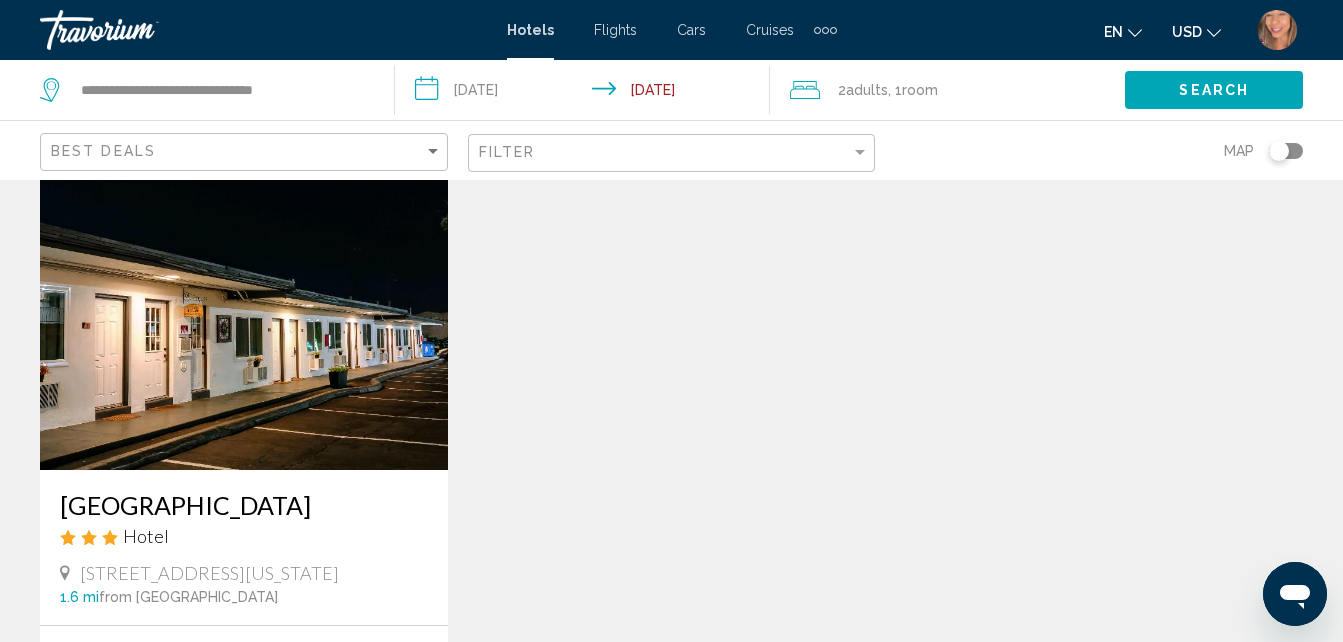 click at bounding box center [244, 310] 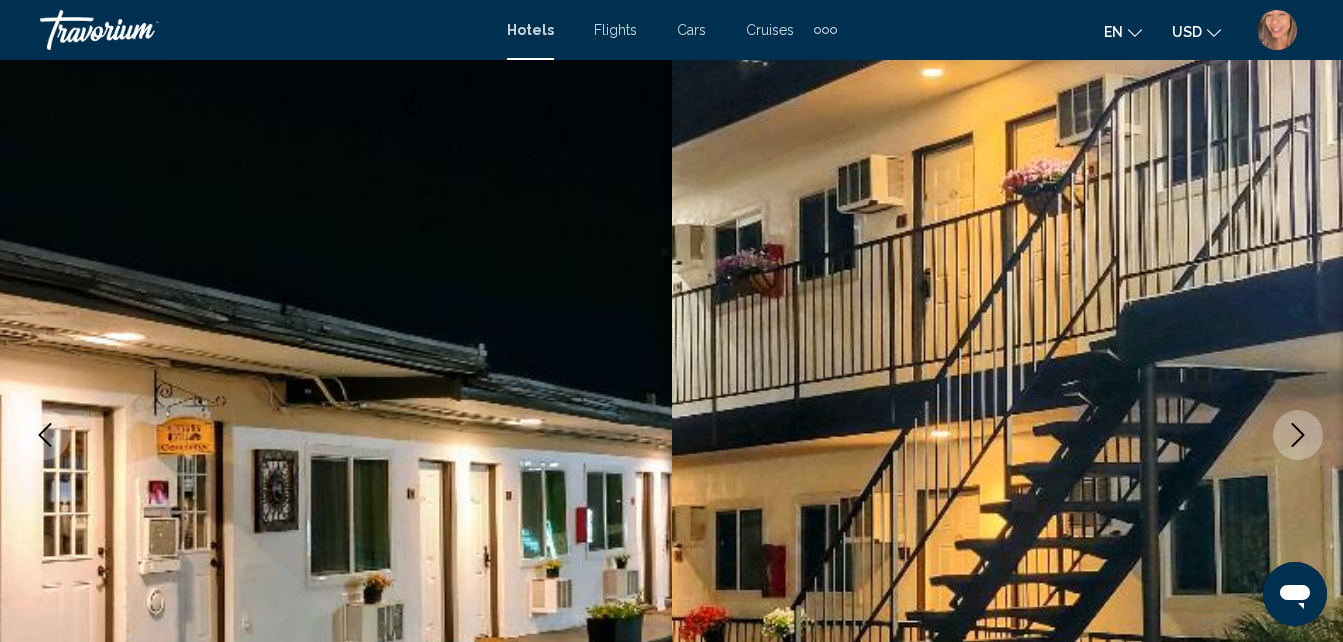 scroll, scrollTop: 214, scrollLeft: 0, axis: vertical 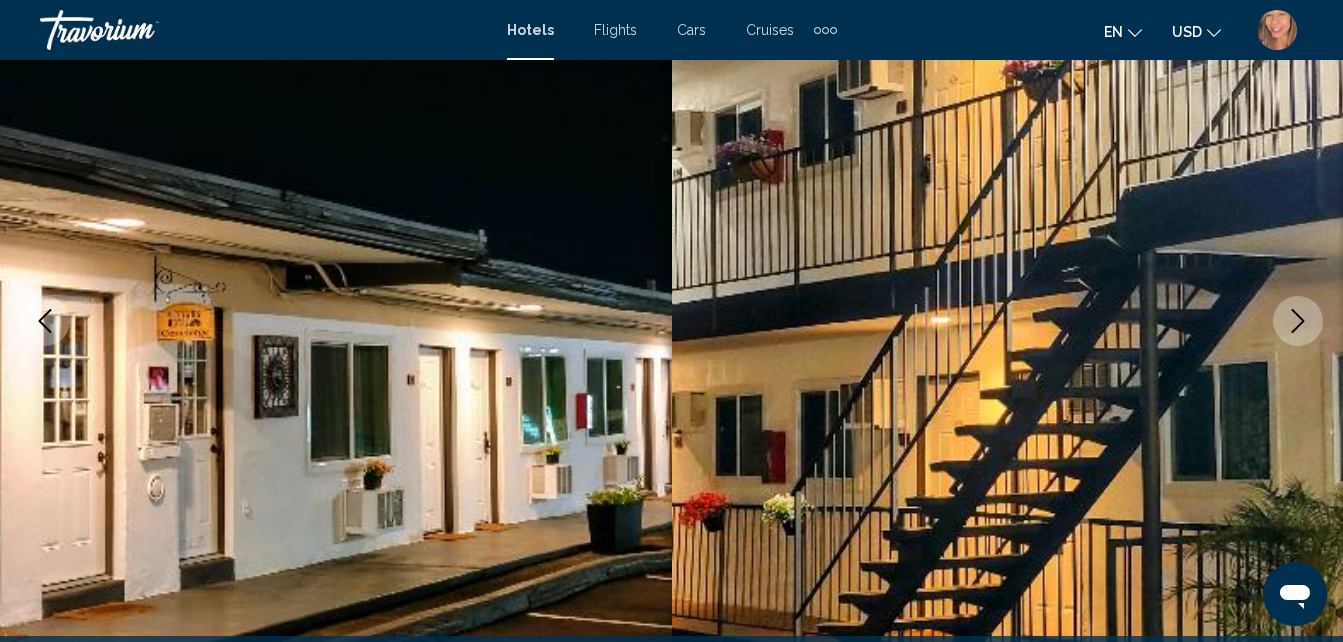click at bounding box center [1298, 321] 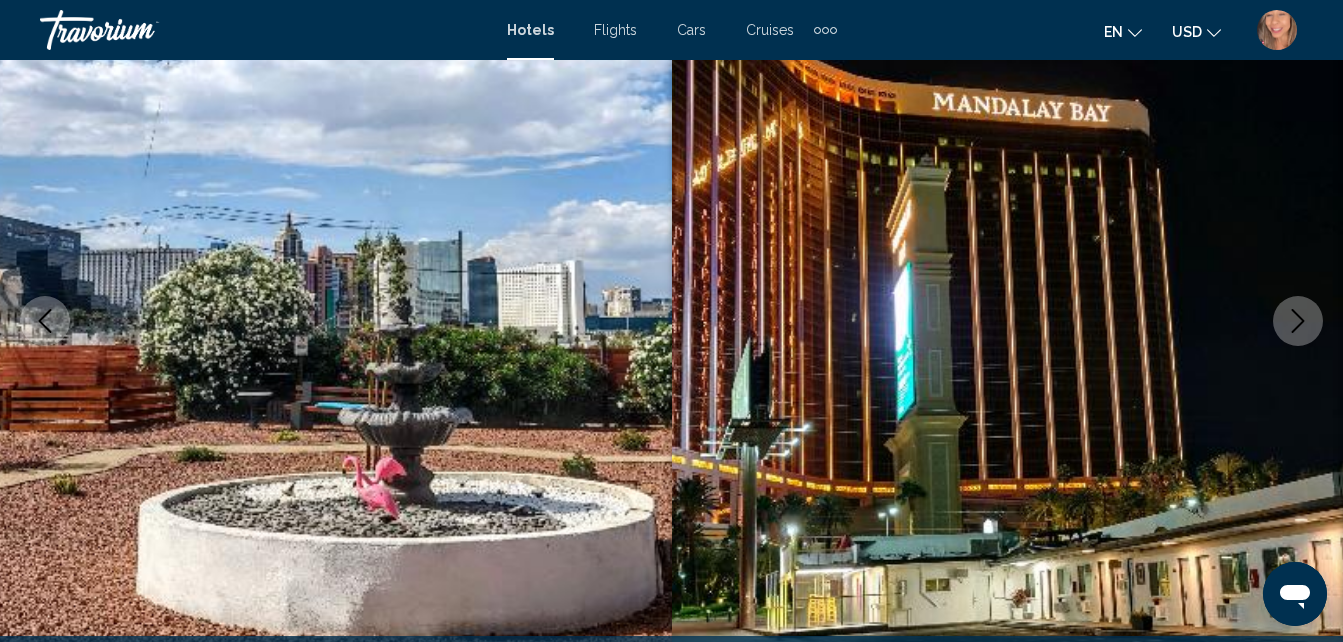 click at bounding box center (1298, 321) 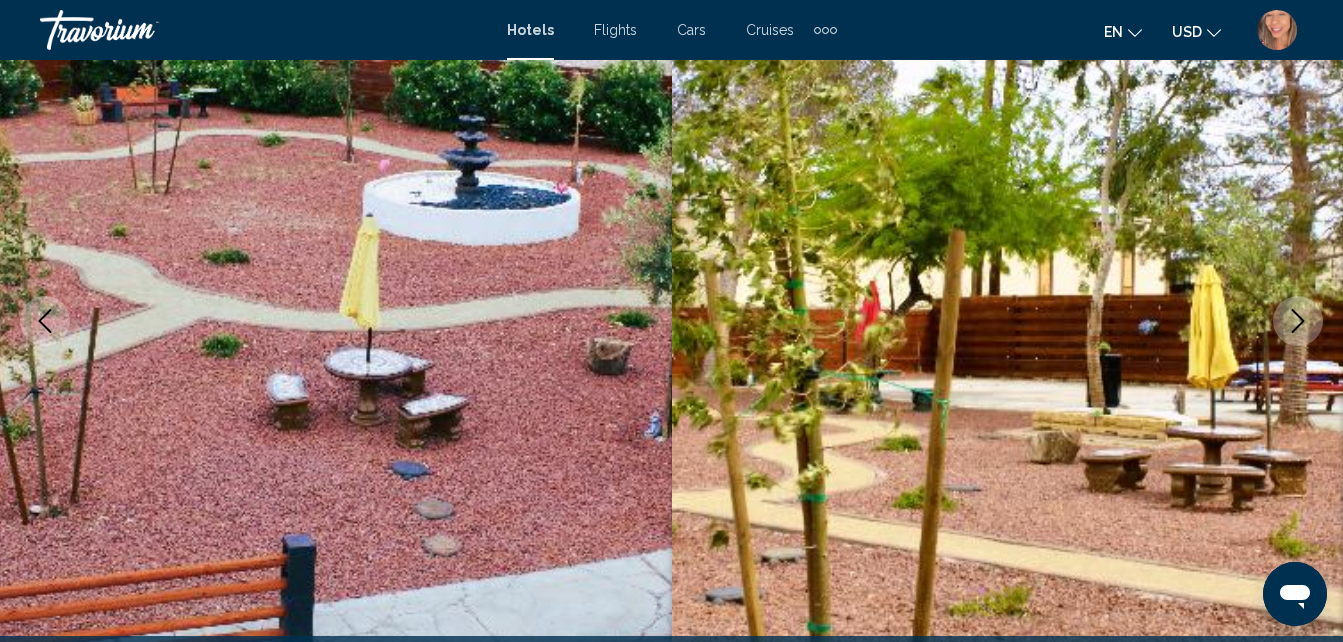 click 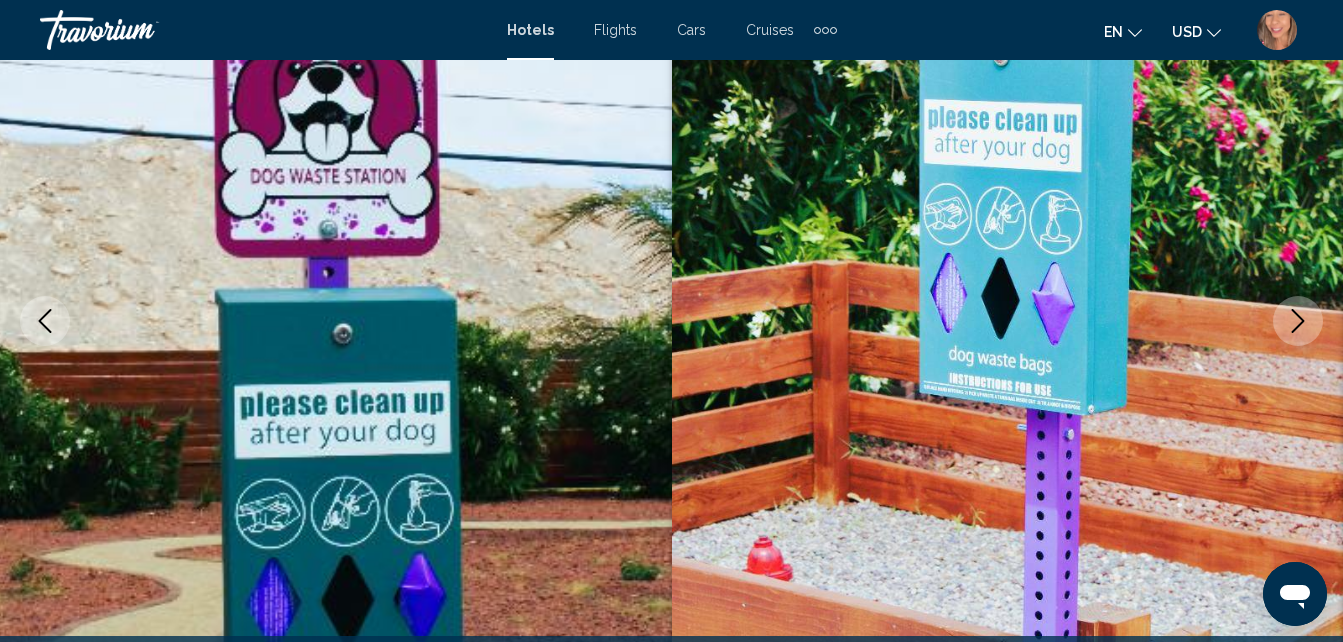 click 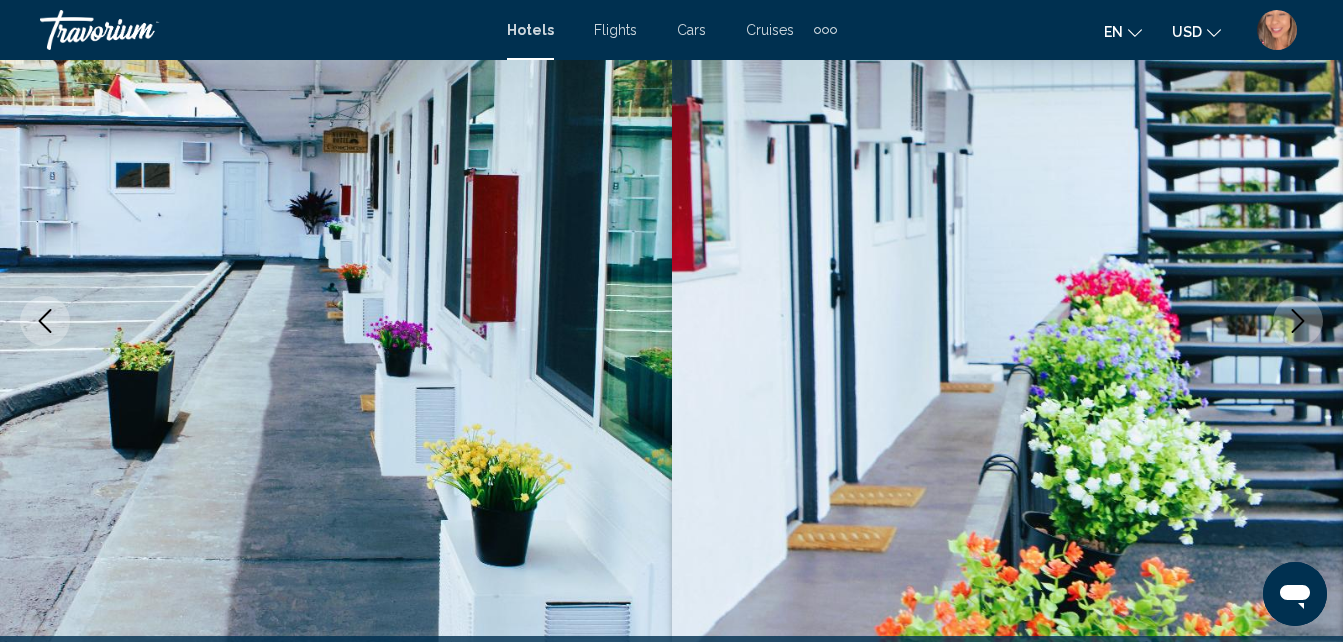 click 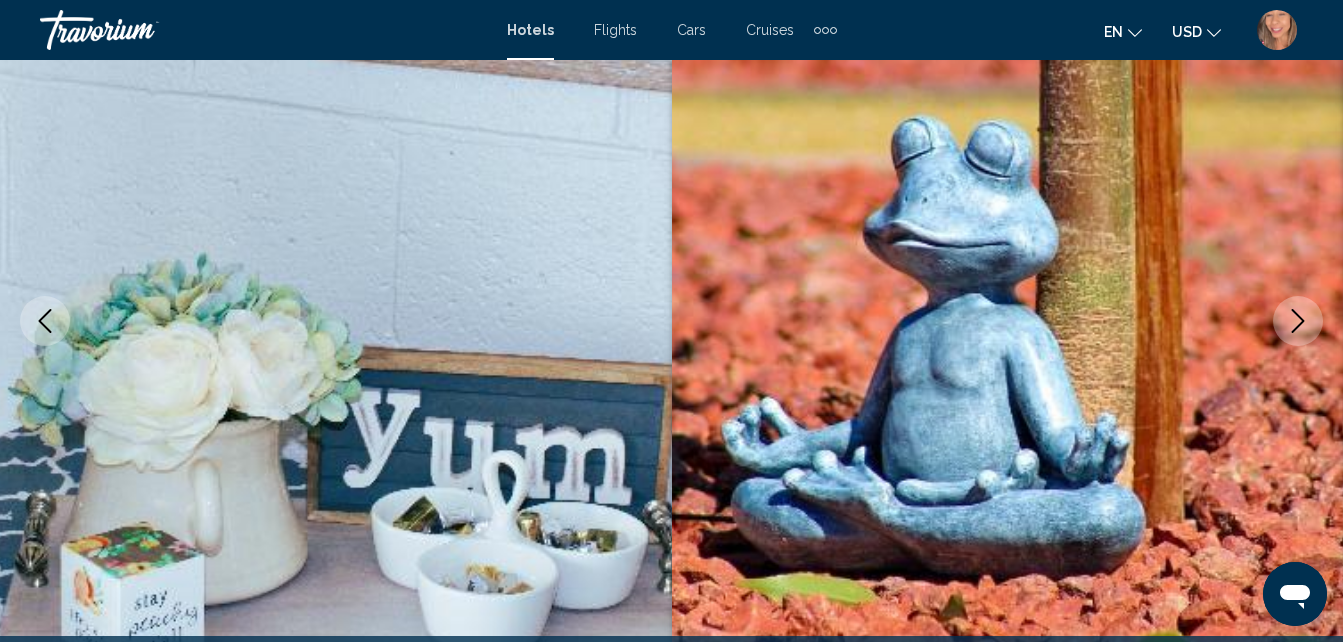 click 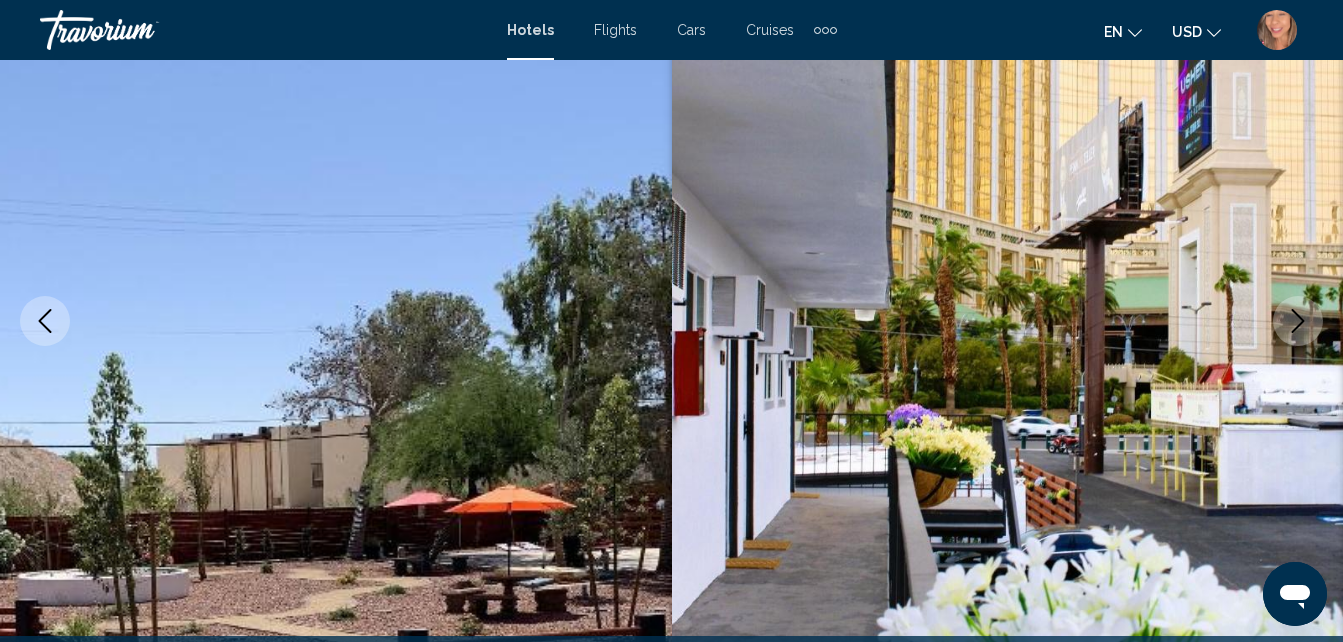 click 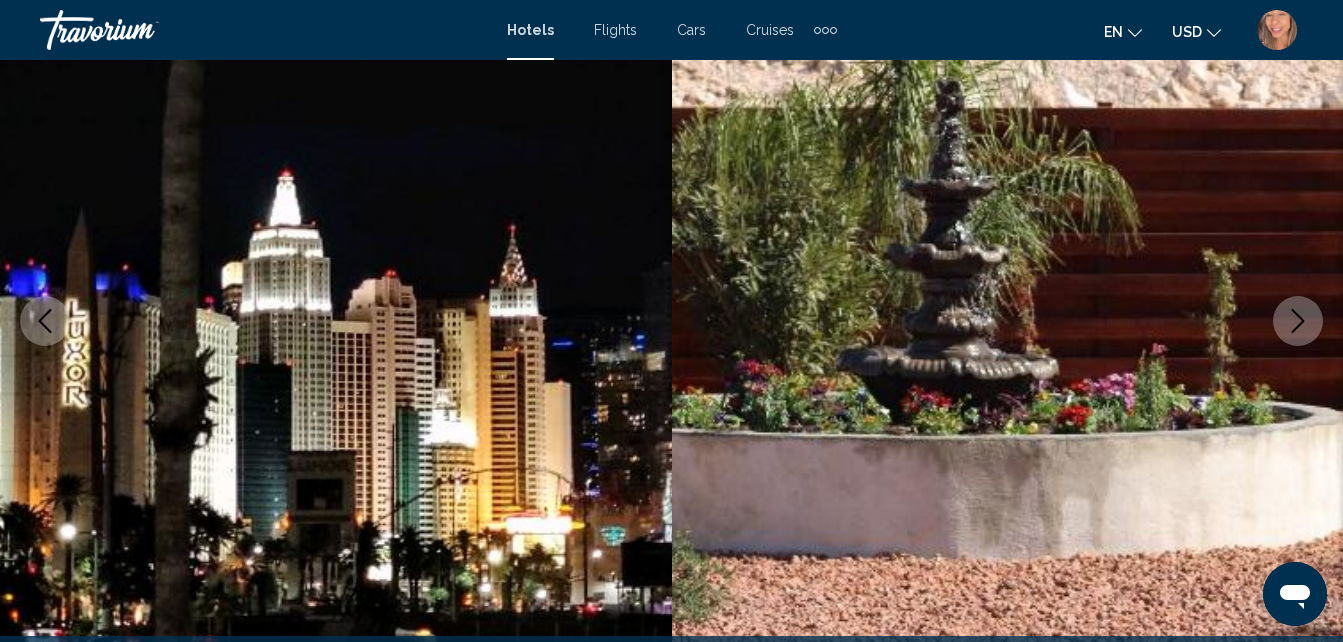 click 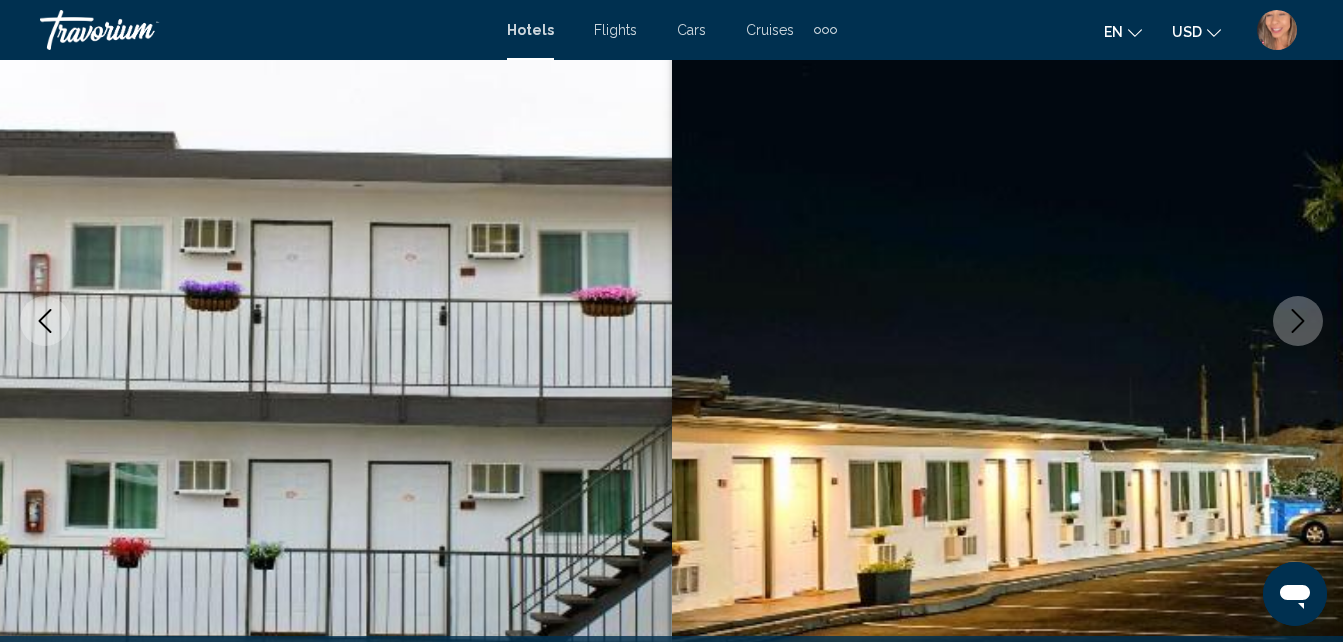 click at bounding box center (1298, 321) 